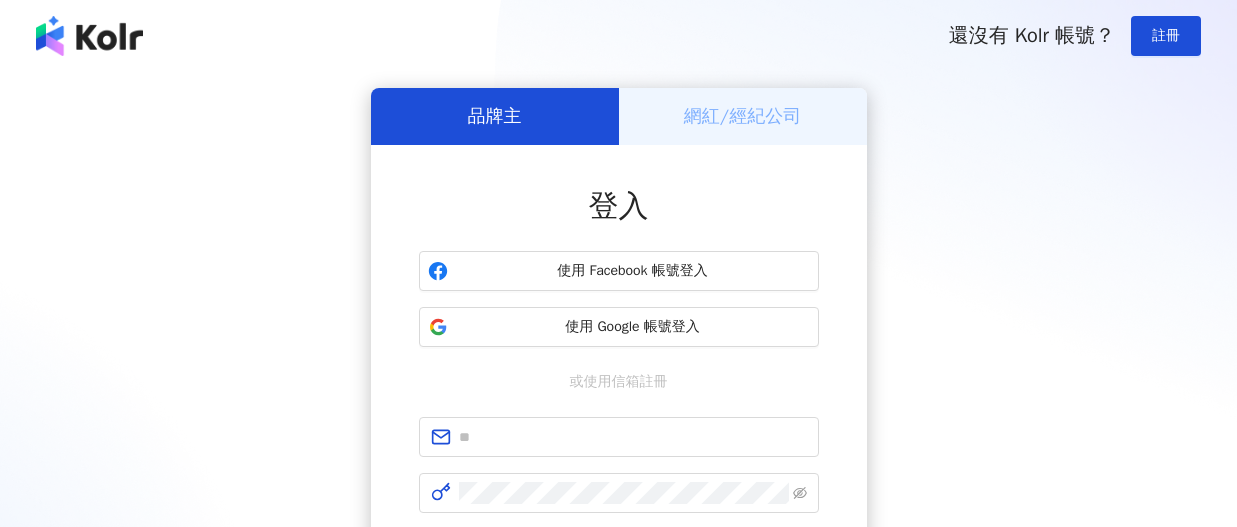 scroll, scrollTop: 0, scrollLeft: 0, axis: both 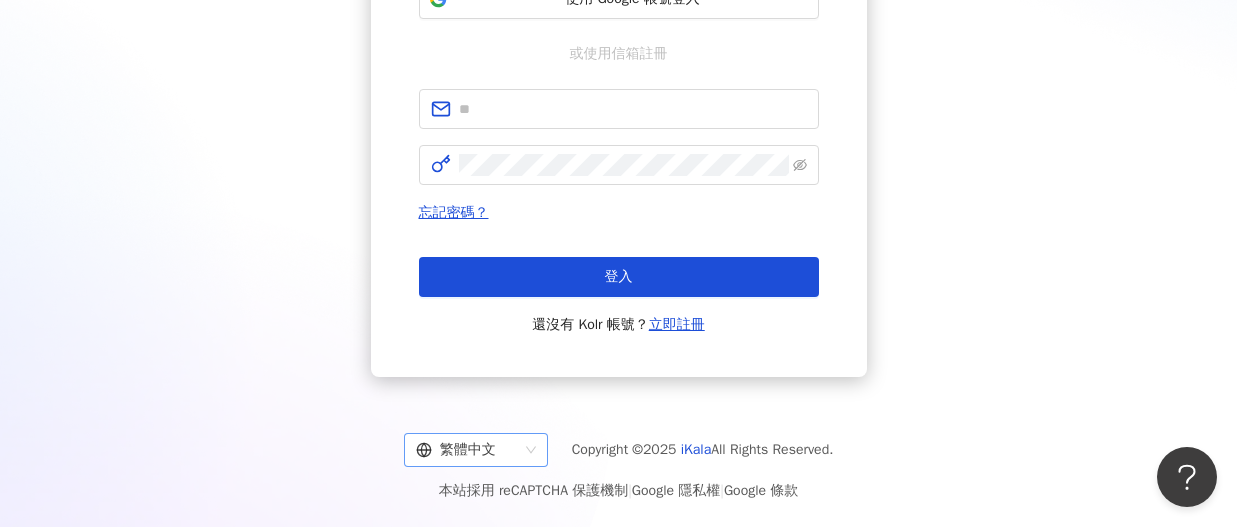 click on "繁體中文" at bounding box center [467, 450] 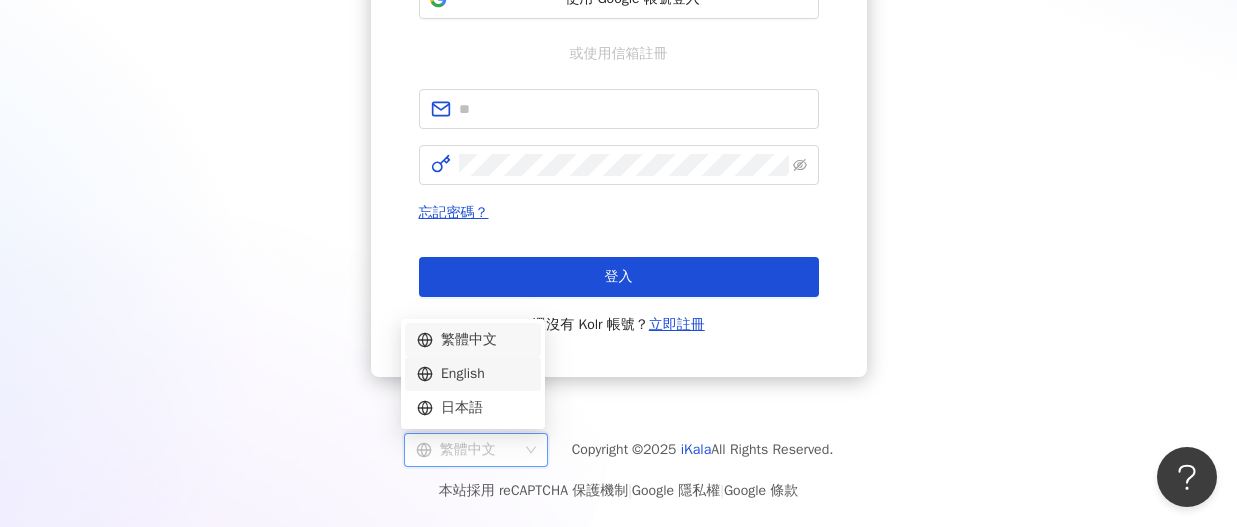 click on "English" at bounding box center [473, 374] 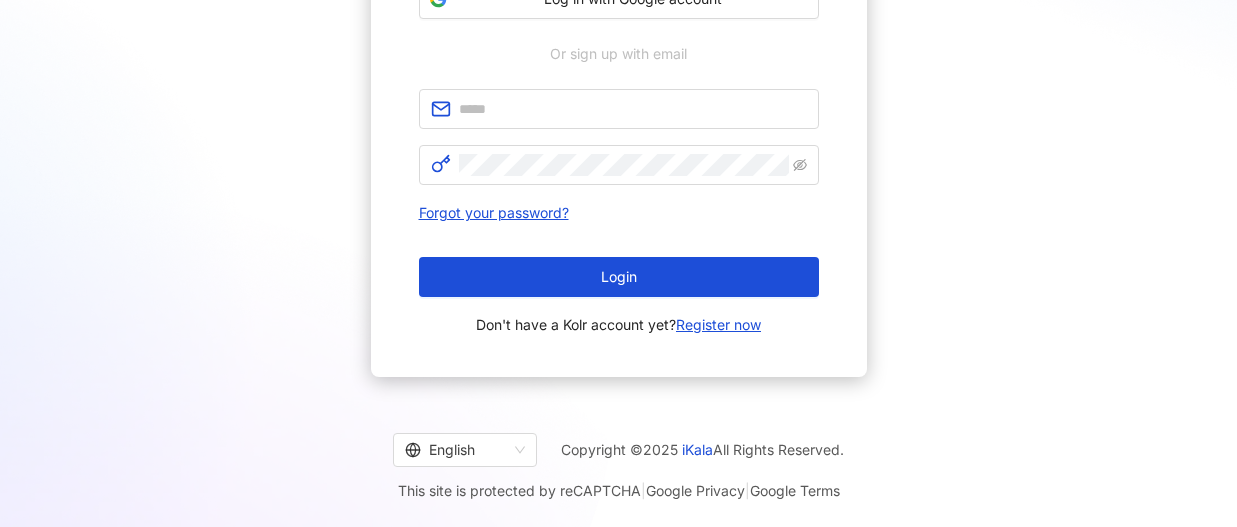 scroll, scrollTop: 0, scrollLeft: 0, axis: both 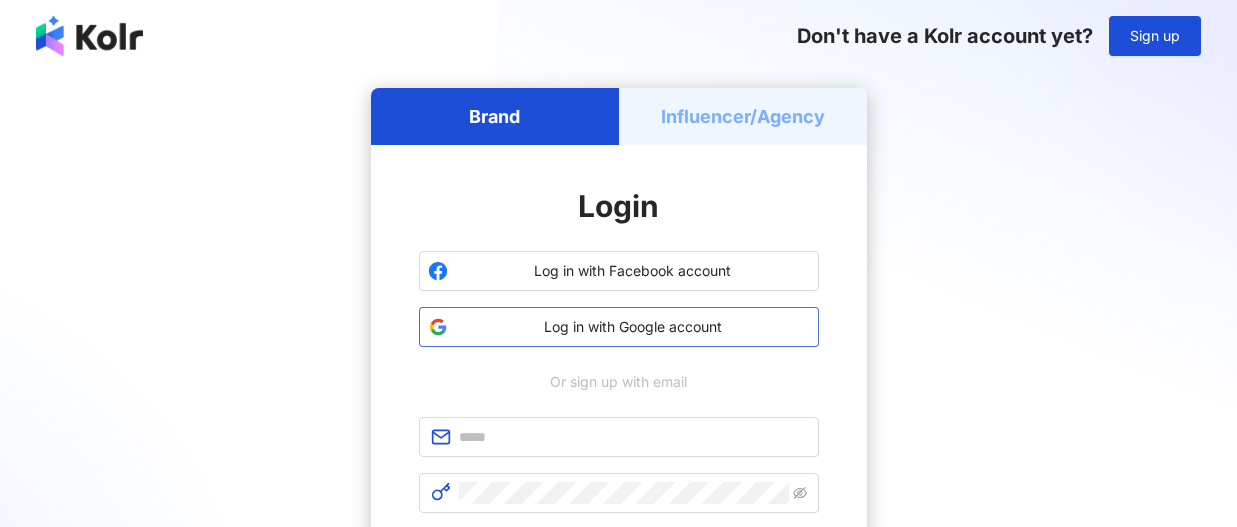 click on "Log in with Google account" at bounding box center [633, 327] 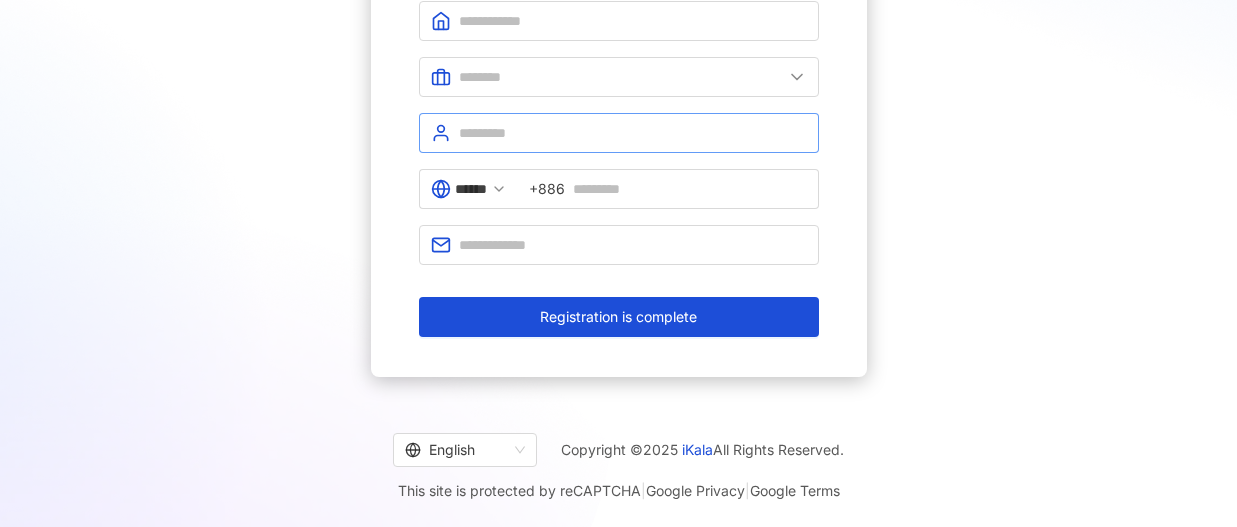 scroll, scrollTop: 193, scrollLeft: 0, axis: vertical 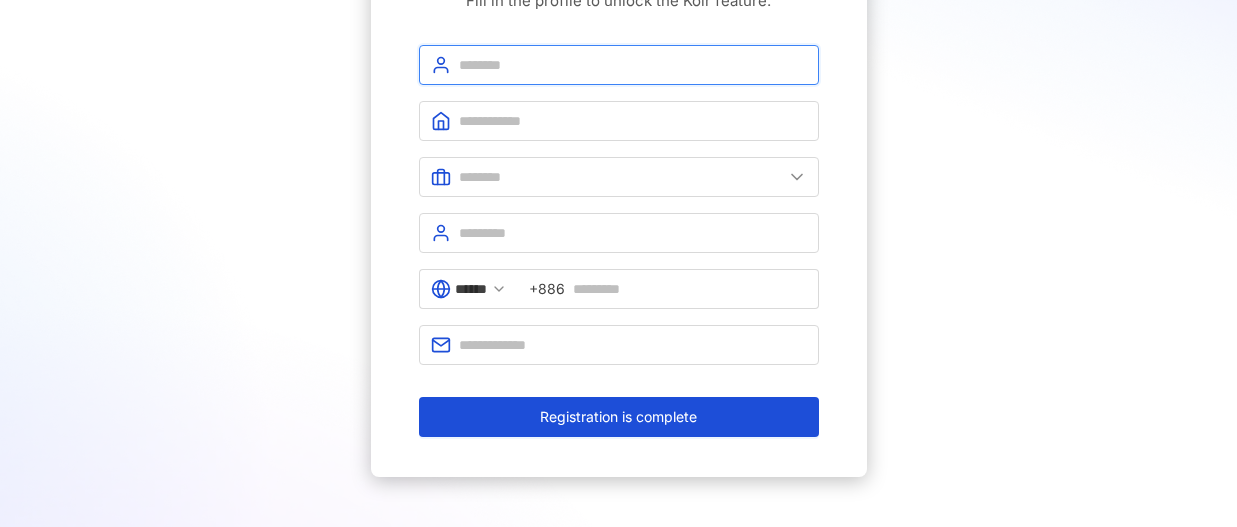 click at bounding box center [633, 65] 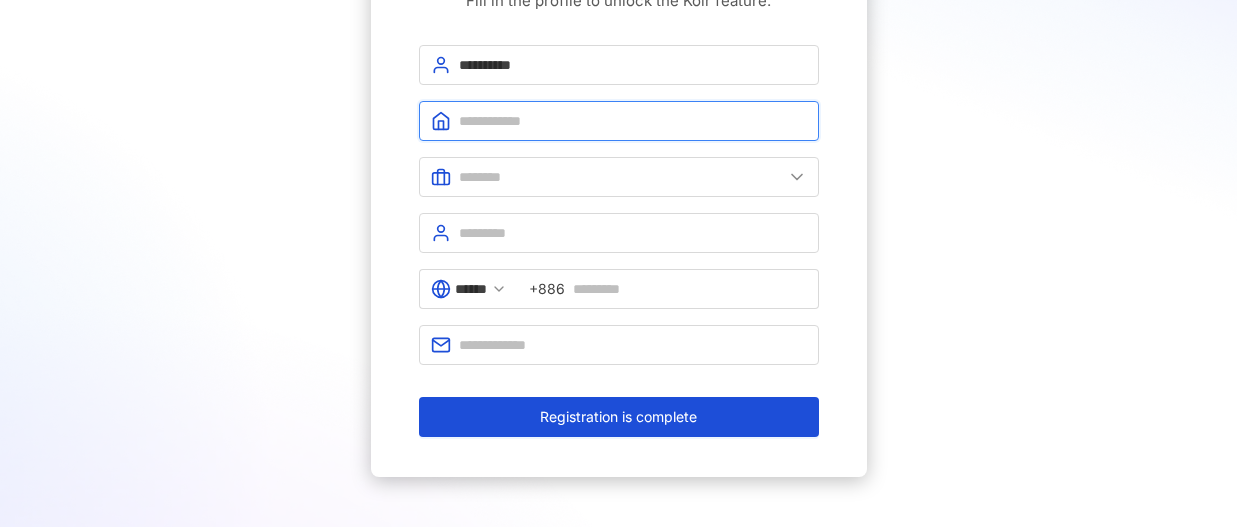 click at bounding box center [633, 121] 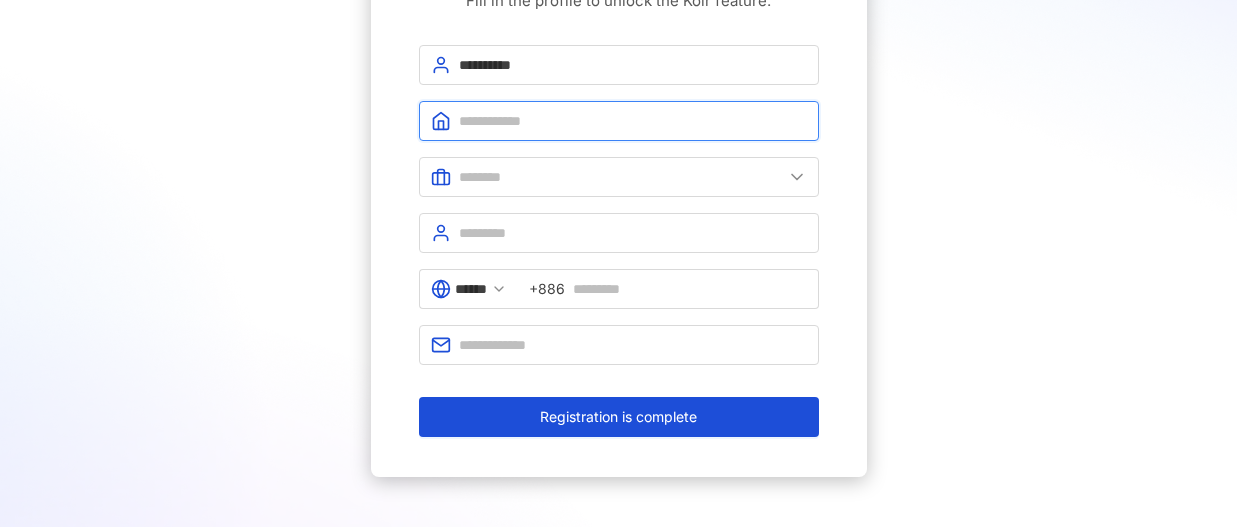 type on "*********" 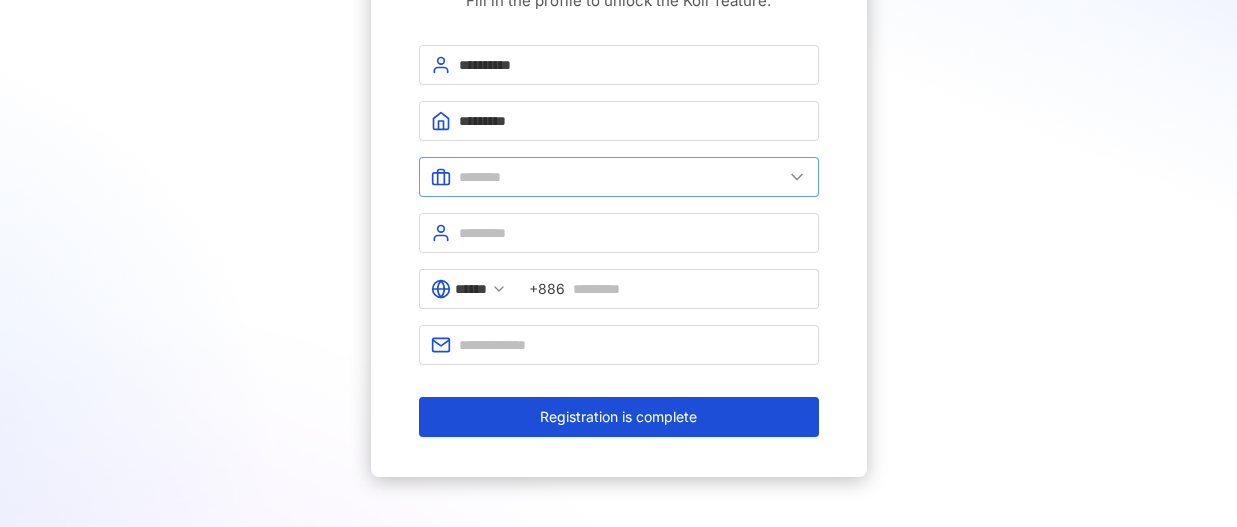 click at bounding box center (619, 177) 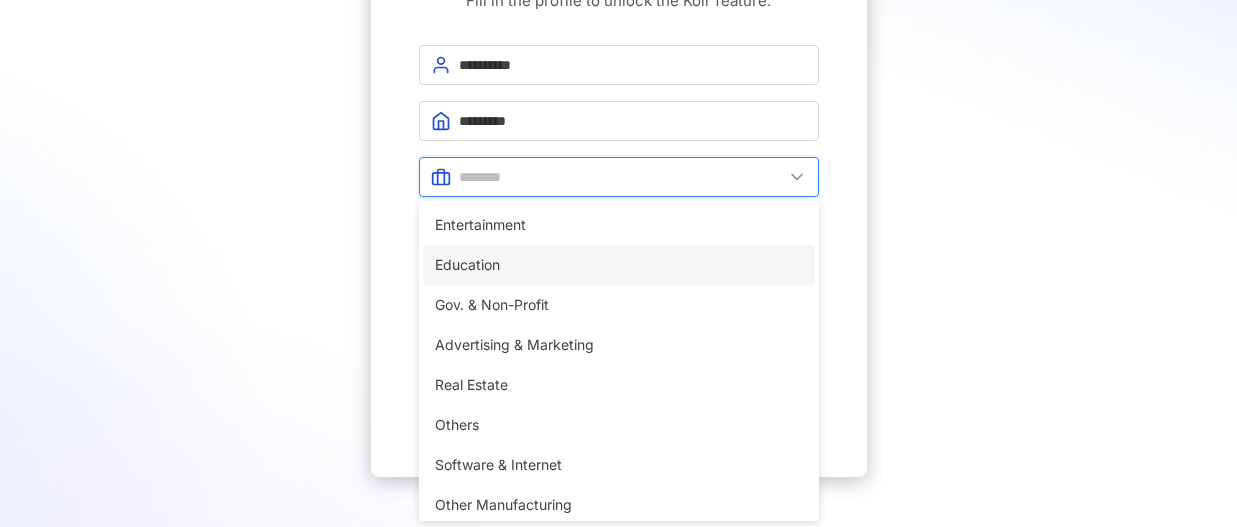 scroll, scrollTop: 408, scrollLeft: 0, axis: vertical 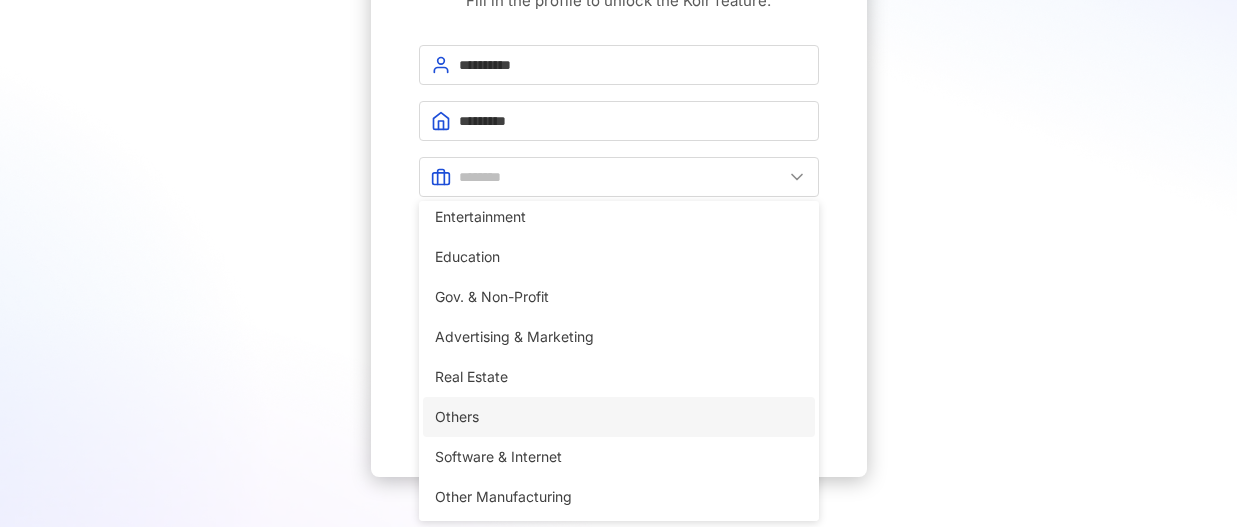 click on "Others" at bounding box center [619, 417] 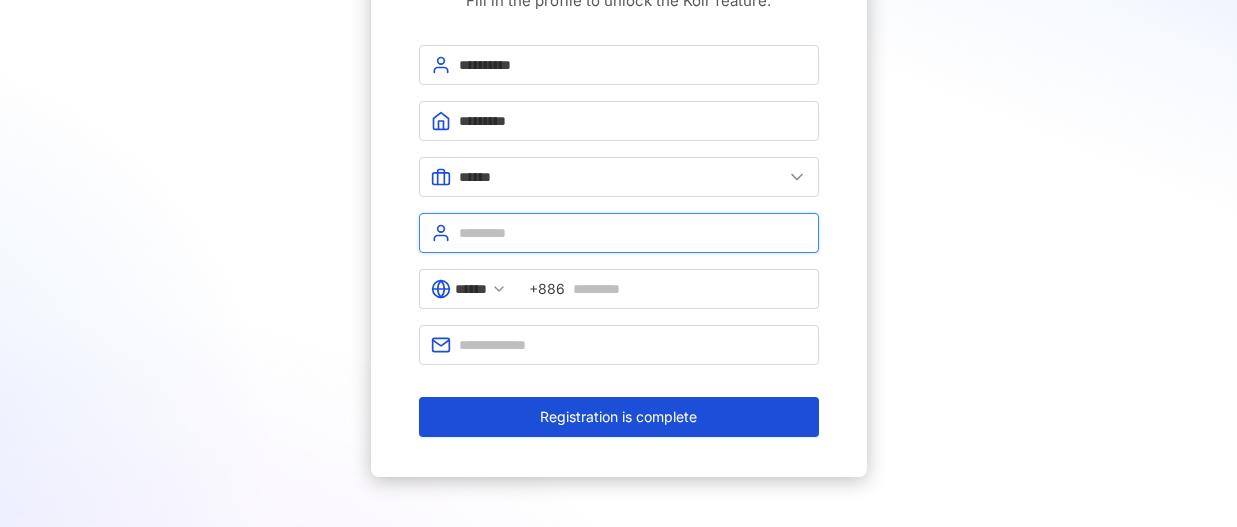 click at bounding box center [633, 233] 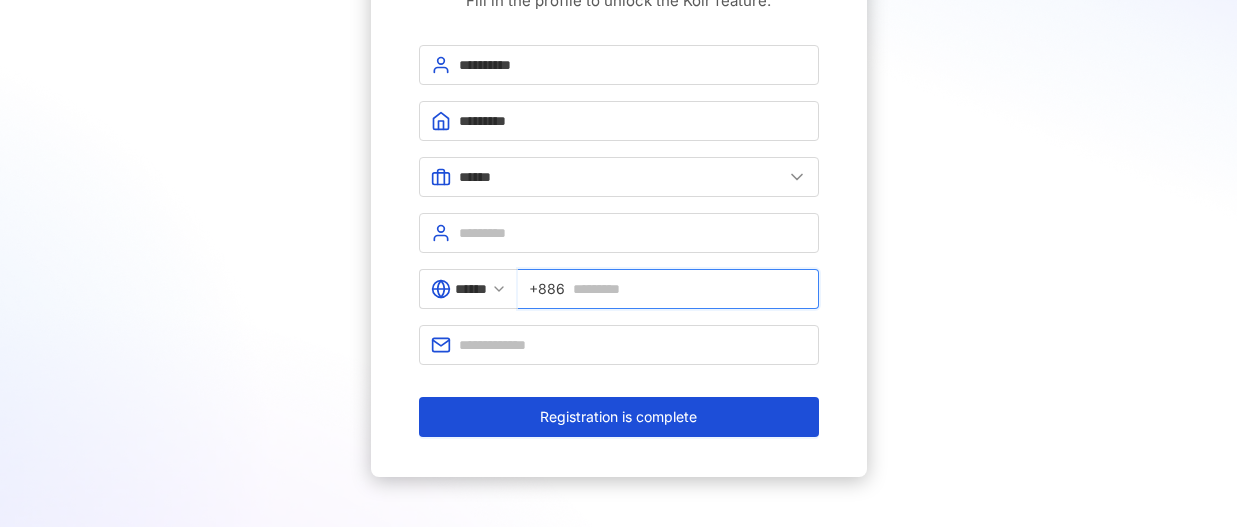 click at bounding box center (690, 289) 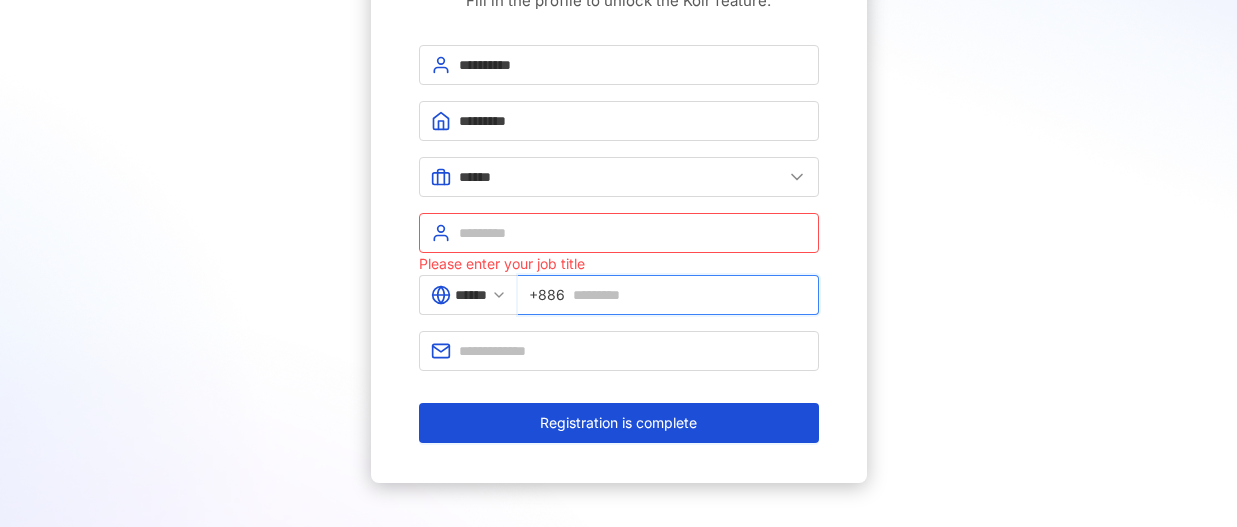 type on "**********" 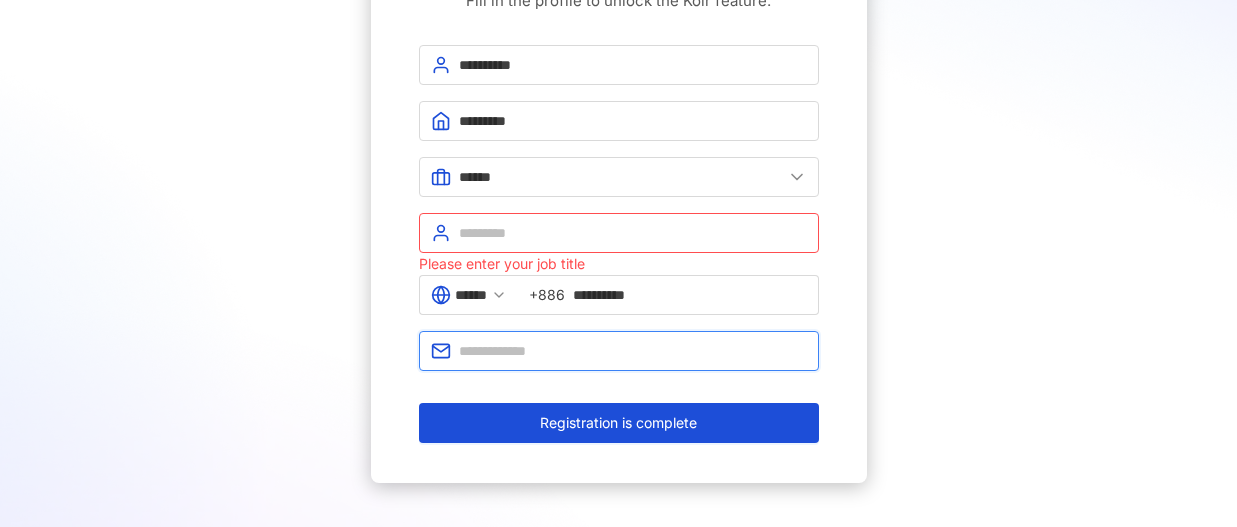 click at bounding box center (633, 351) 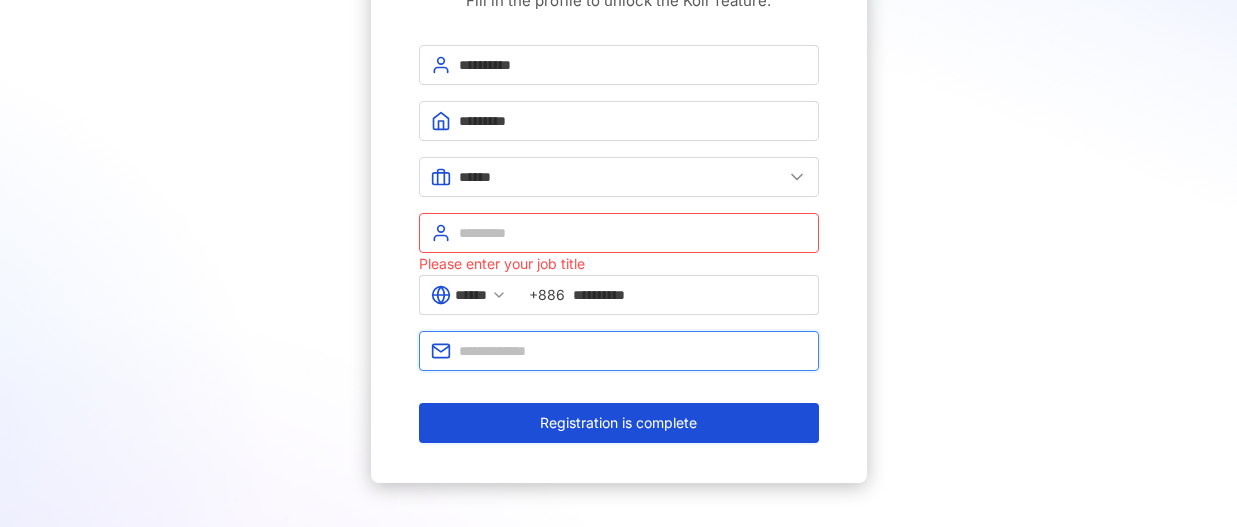 type on "**********" 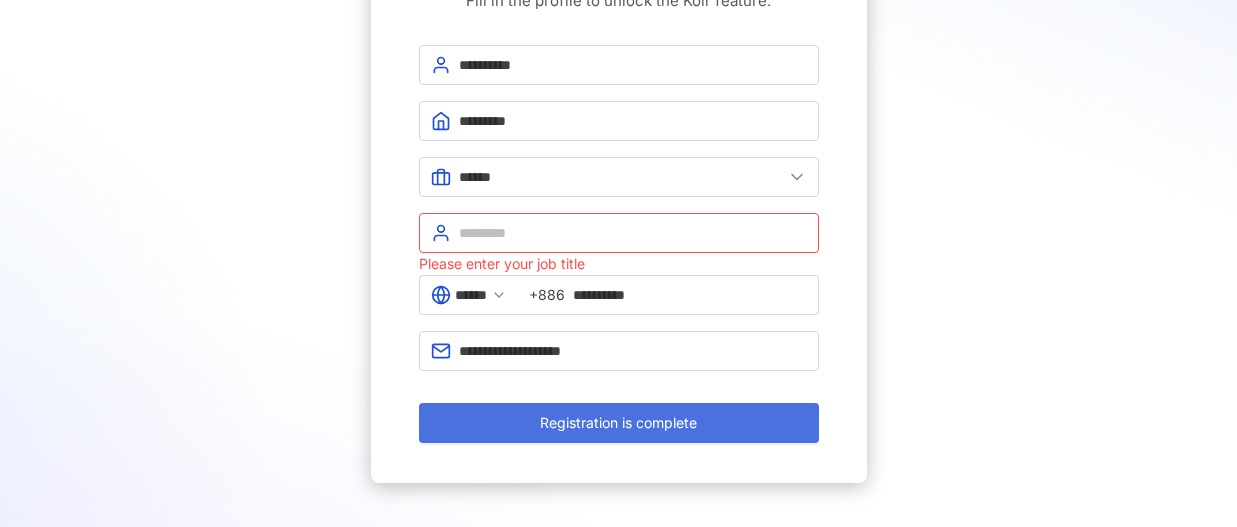 drag, startPoint x: 582, startPoint y: 425, endPoint x: 618, endPoint y: 328, distance: 103.46497 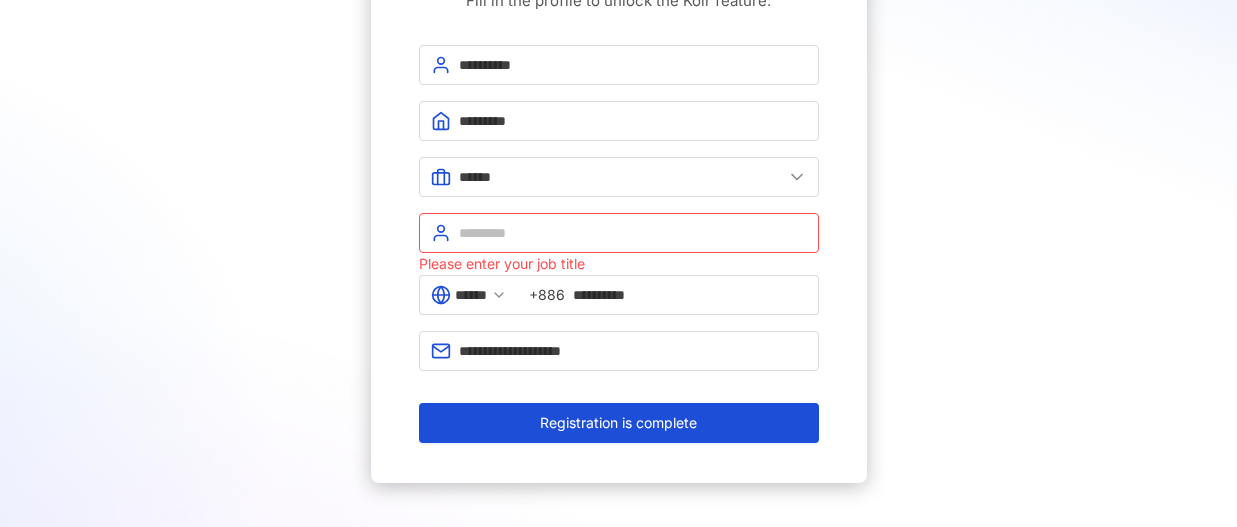 click on "Registration is complete" at bounding box center [618, 423] 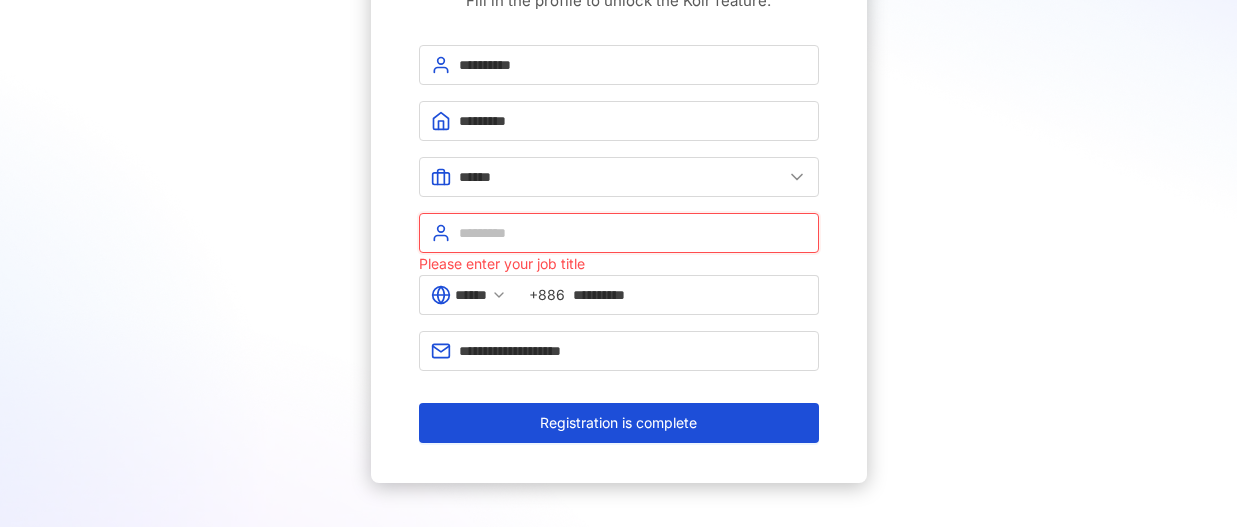 click at bounding box center [633, 233] 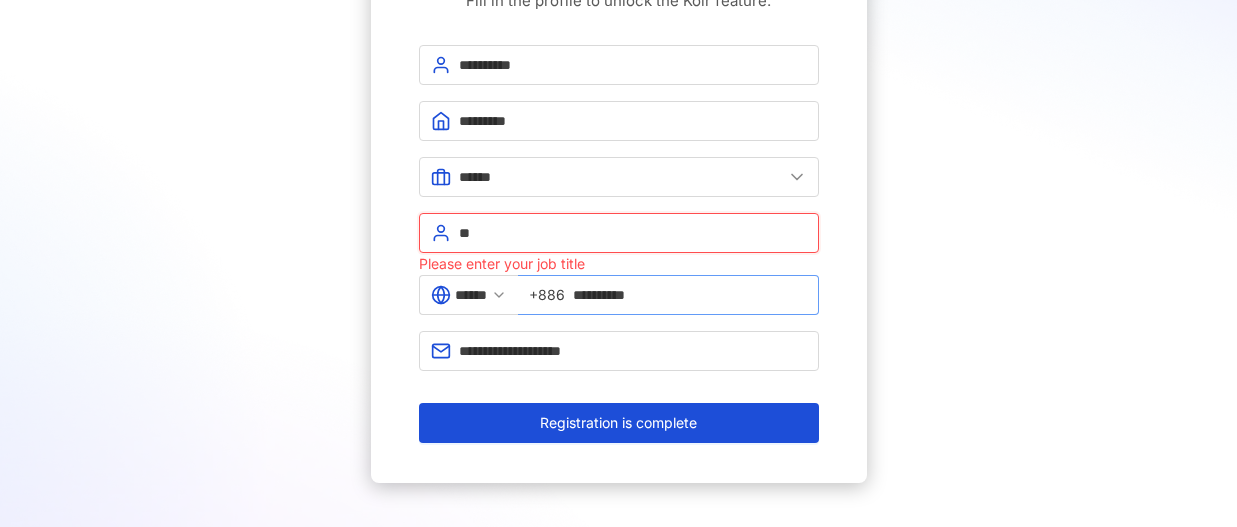 type on "*" 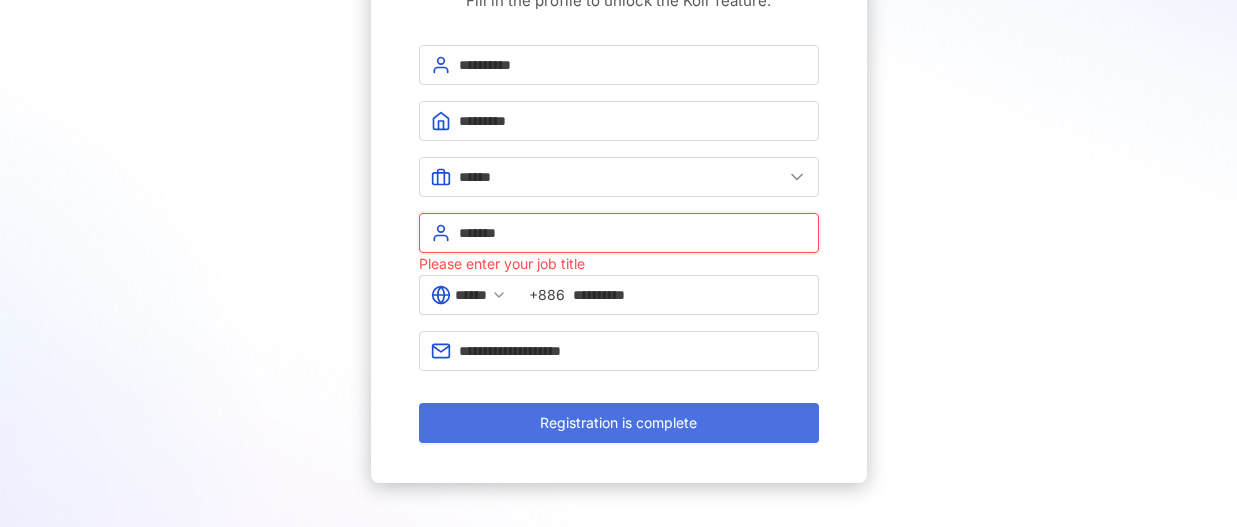 type on "*******" 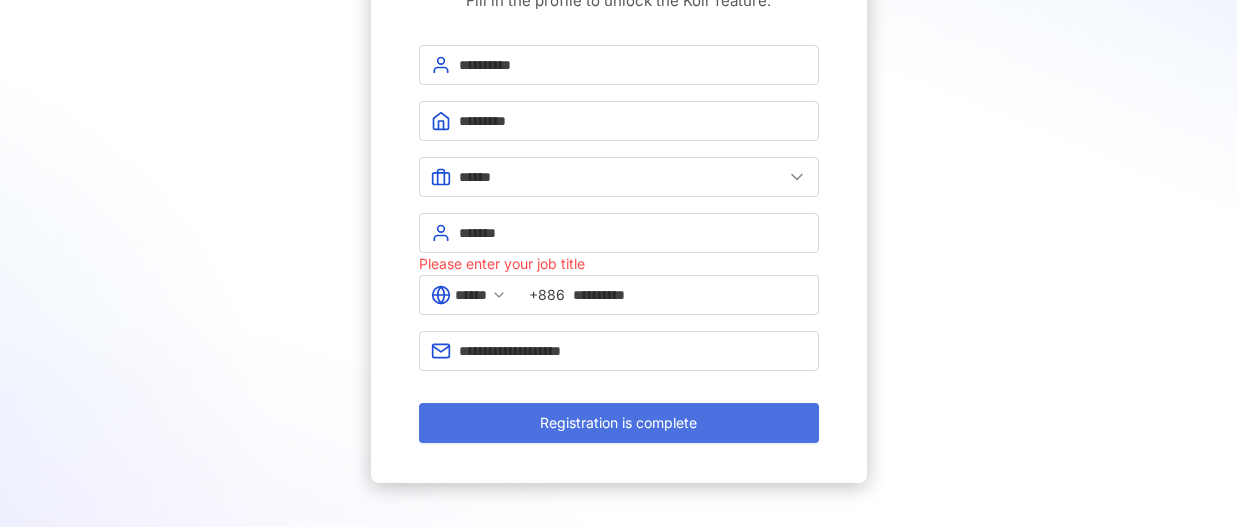click on "Registration is complete" at bounding box center [618, 423] 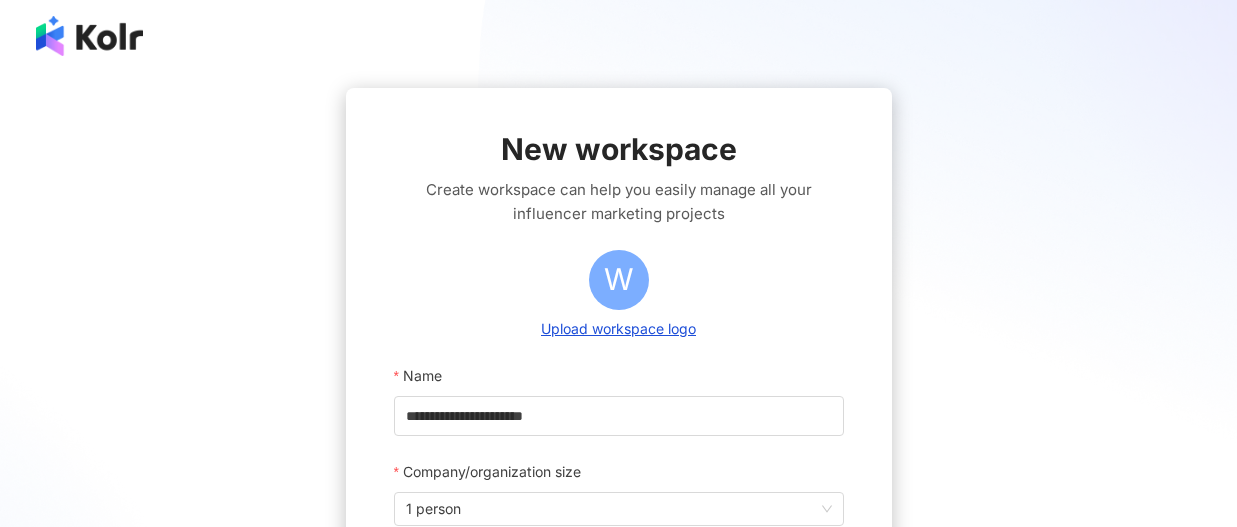 scroll, scrollTop: 442, scrollLeft: 0, axis: vertical 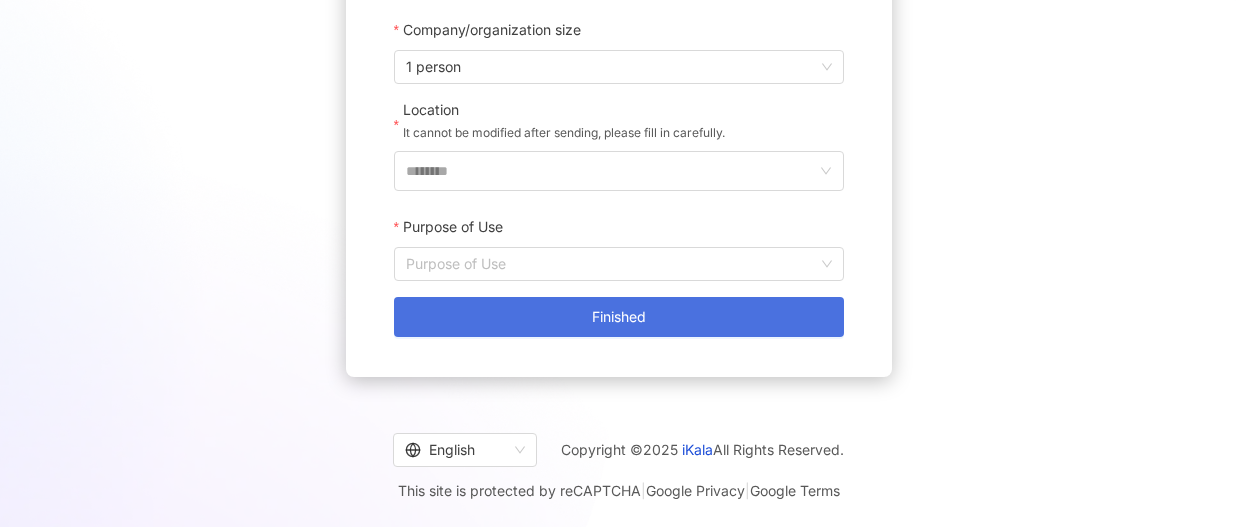 click on "Finished" at bounding box center (619, 317) 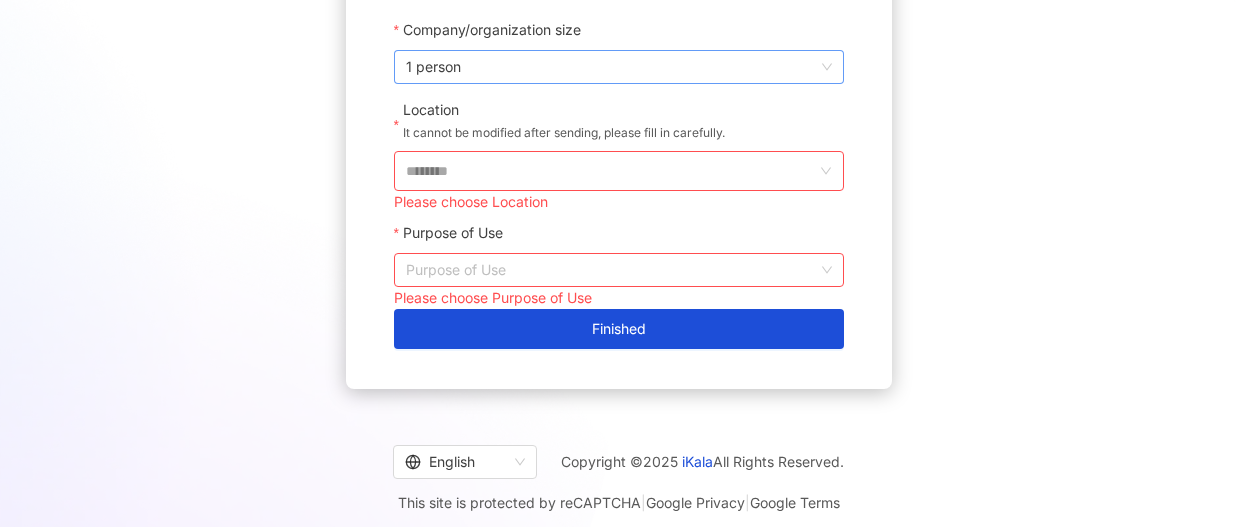 click on "1 person" at bounding box center (619, 67) 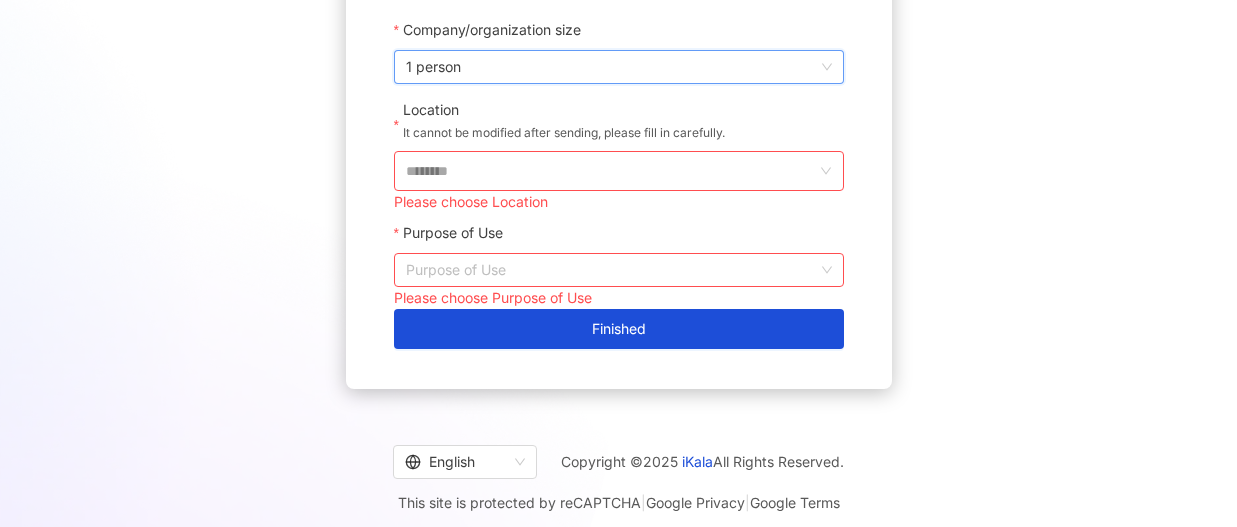 click on "1 person" at bounding box center (619, 67) 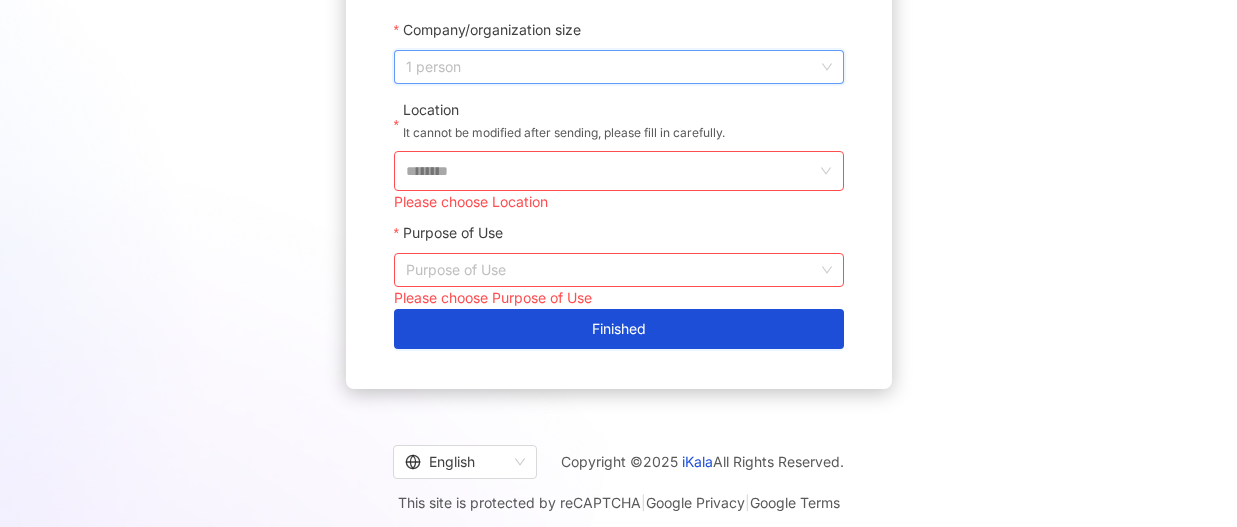 click on "1 person" at bounding box center (619, 67) 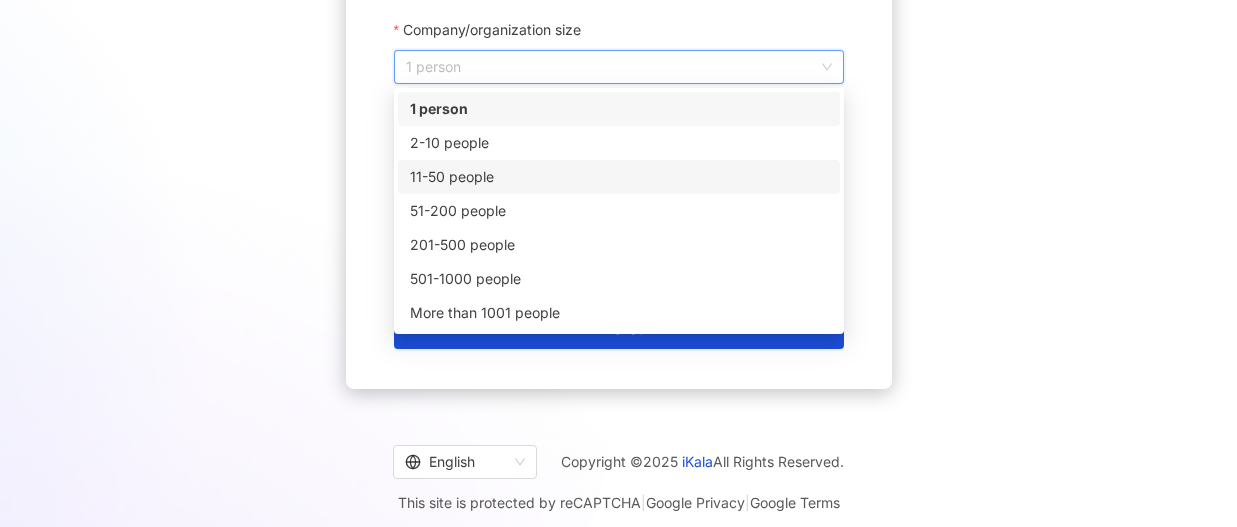 click on "11-50 people" at bounding box center [619, 177] 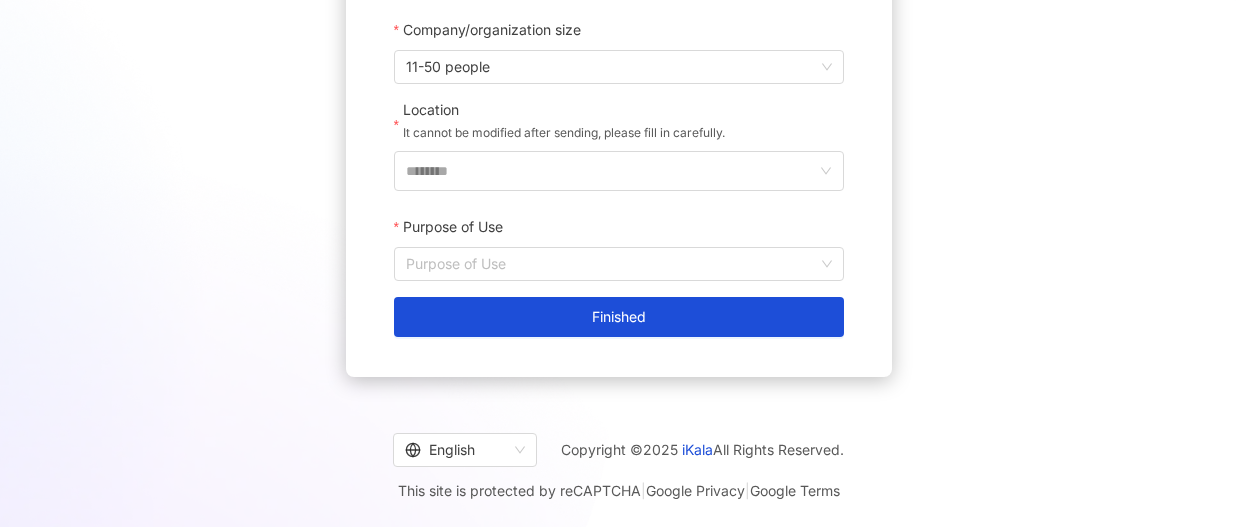 scroll, scrollTop: 430, scrollLeft: 0, axis: vertical 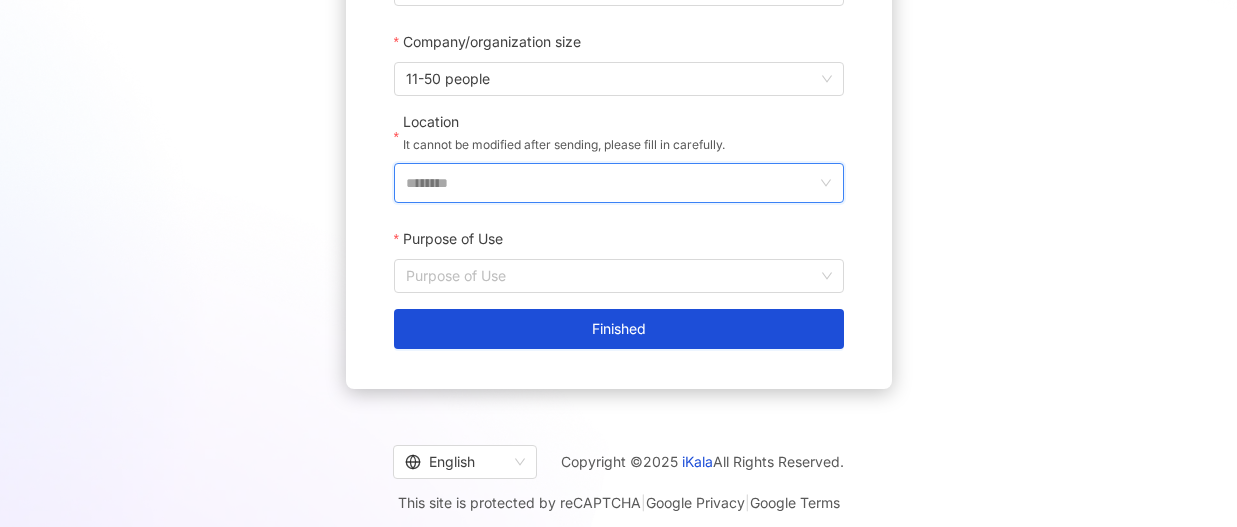 click on "********" at bounding box center [611, 183] 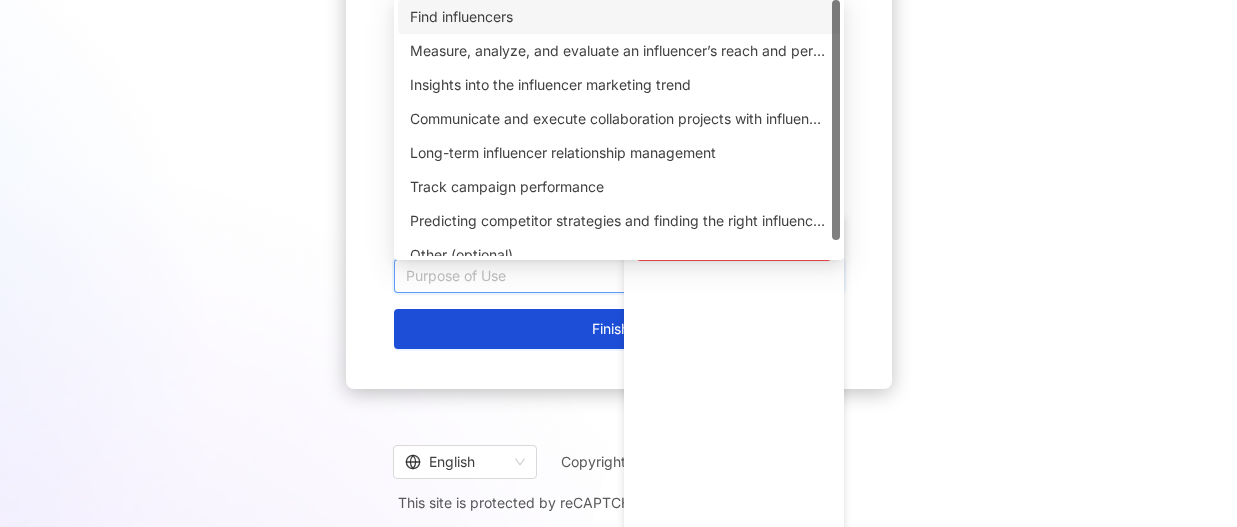 click on "Purpose of Use" at bounding box center [619, 276] 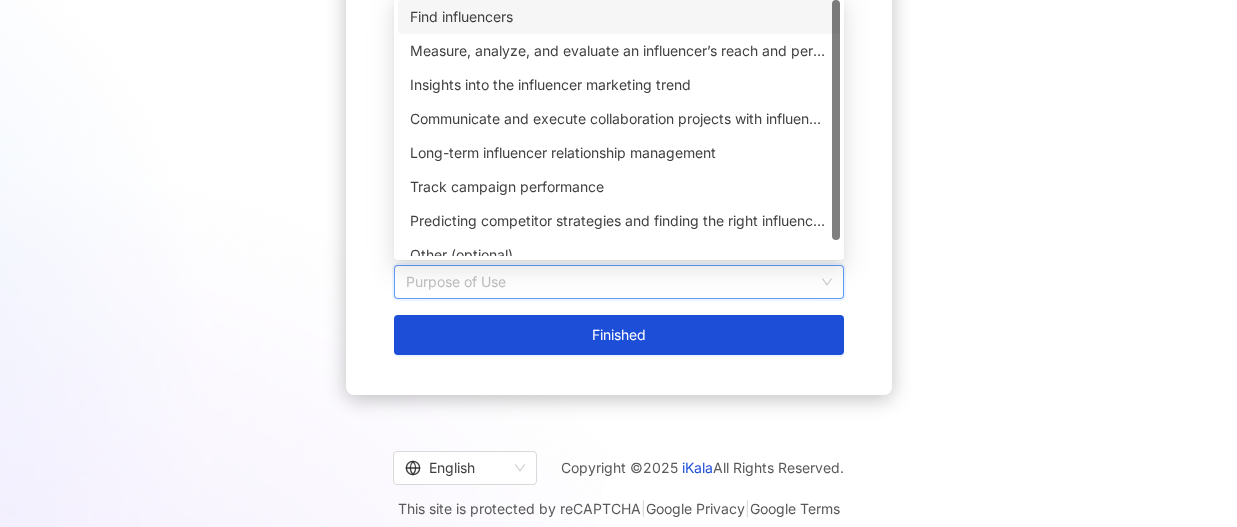 click on "Communicate and execute collaboration projects with influencers" at bounding box center (619, 119) 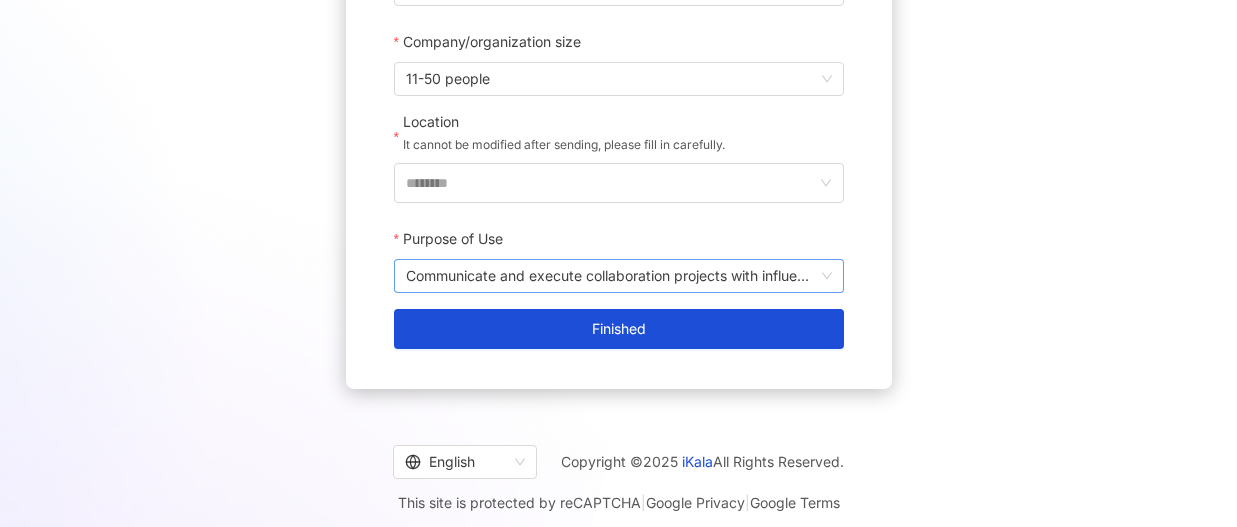 scroll, scrollTop: 424, scrollLeft: 0, axis: vertical 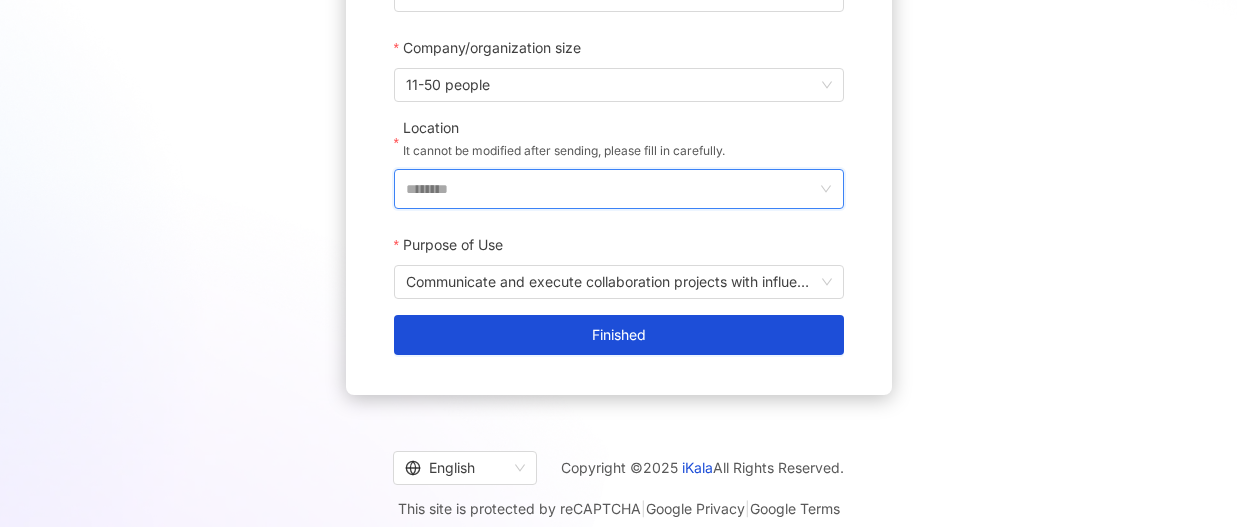 click on "********" at bounding box center (611, 189) 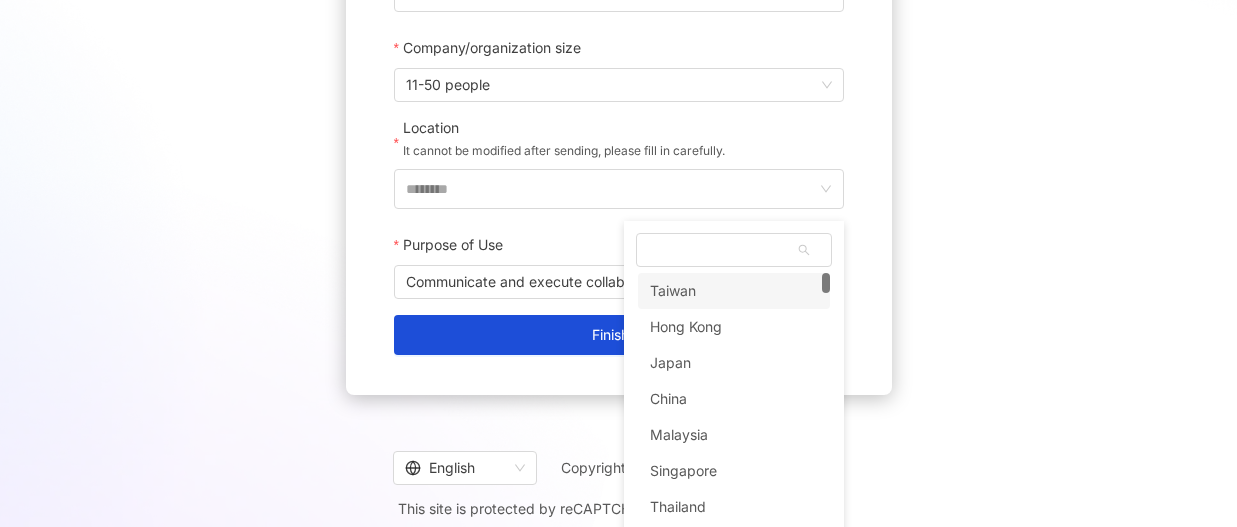 click on "Purpose of Use" at bounding box center (455, 245) 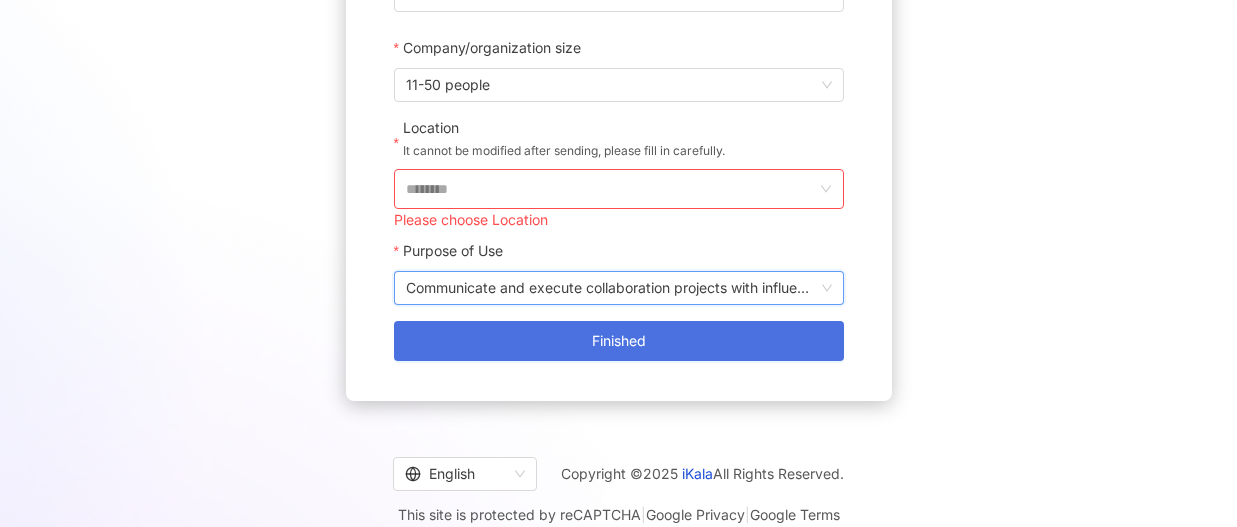 click on "Finished" at bounding box center [619, 341] 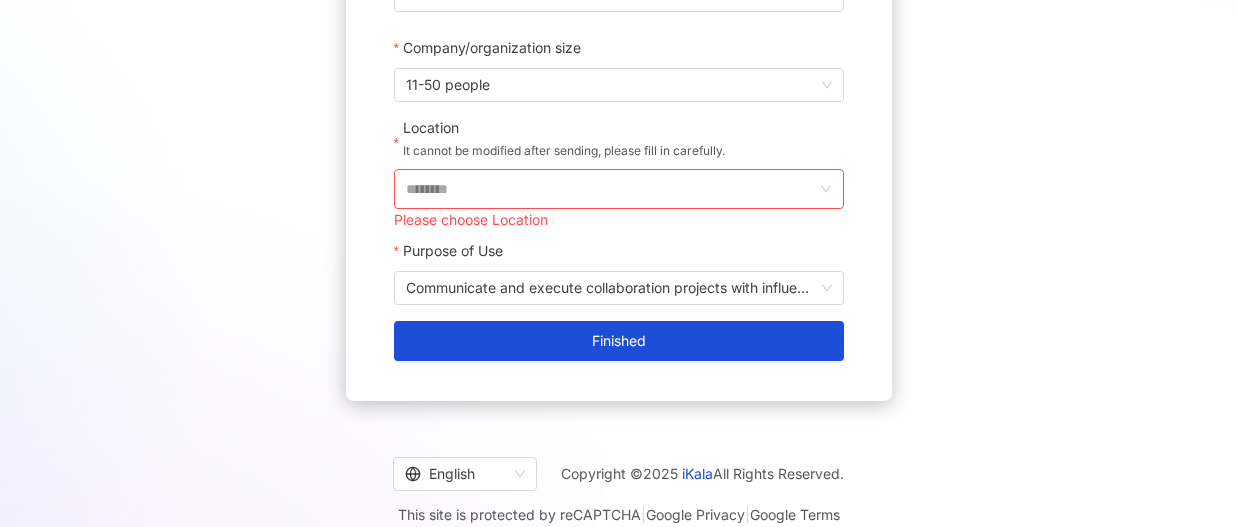 click on "It cannot be modified after sending, please fill in carefully." at bounding box center (564, 151) 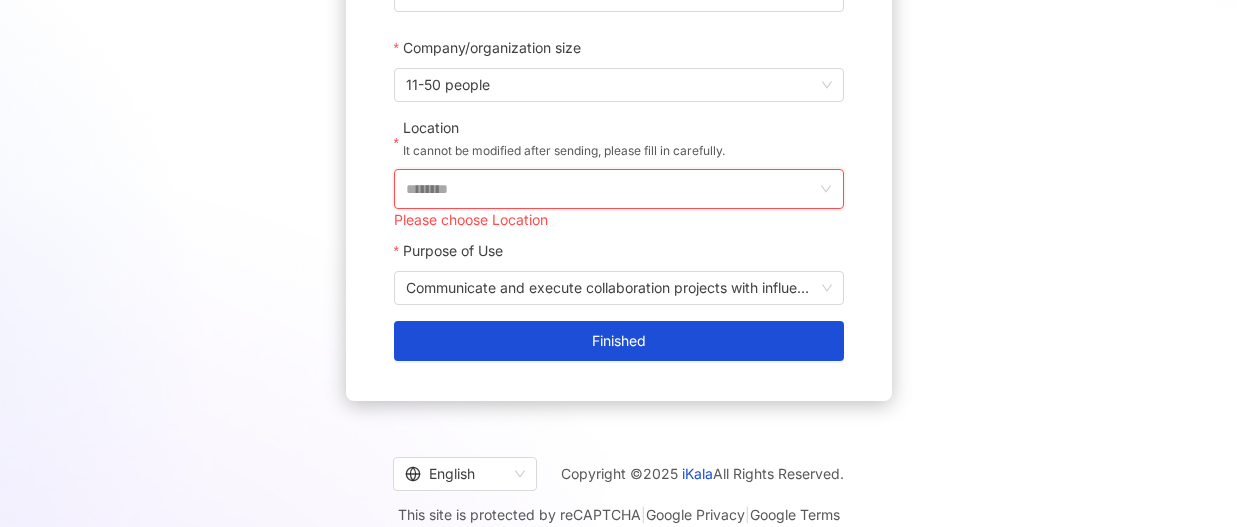 click on "********" at bounding box center [611, 189] 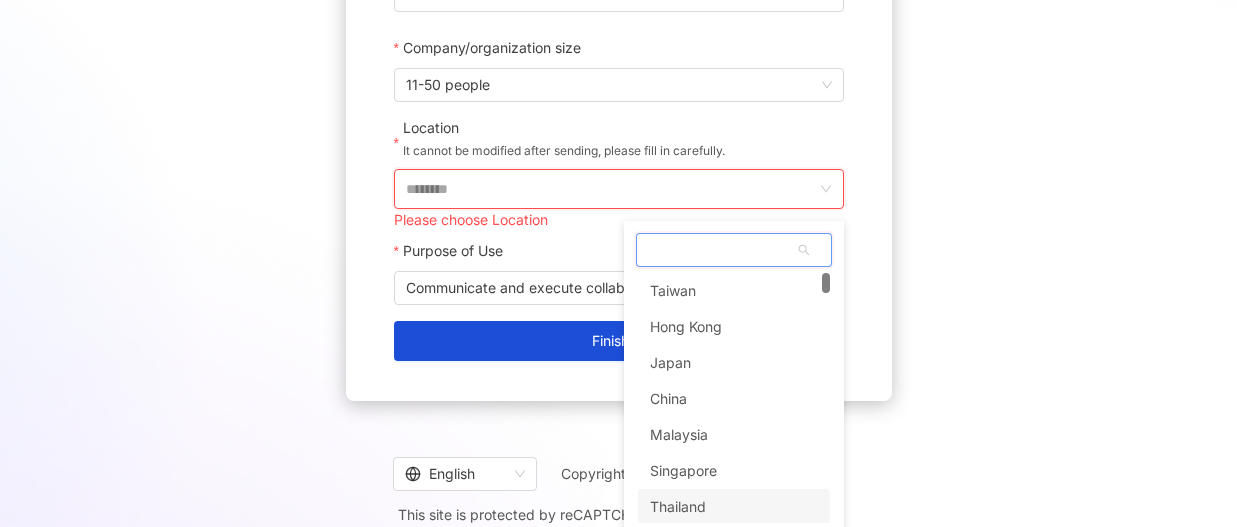 click on "Thailand" at bounding box center [678, 507] 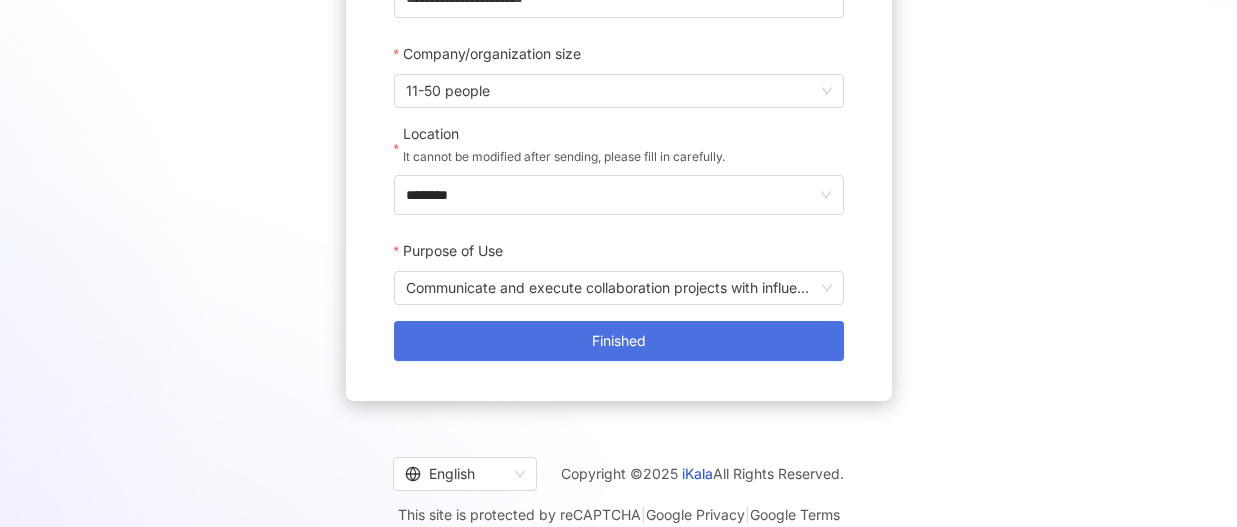 click on "Finished" at bounding box center (619, 341) 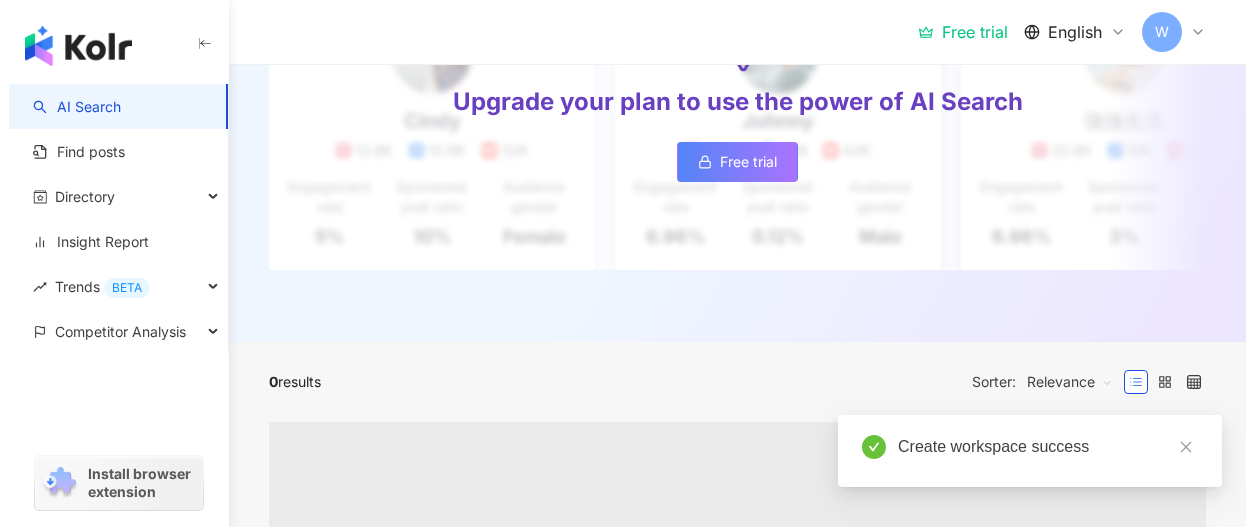 scroll, scrollTop: 0, scrollLeft: 0, axis: both 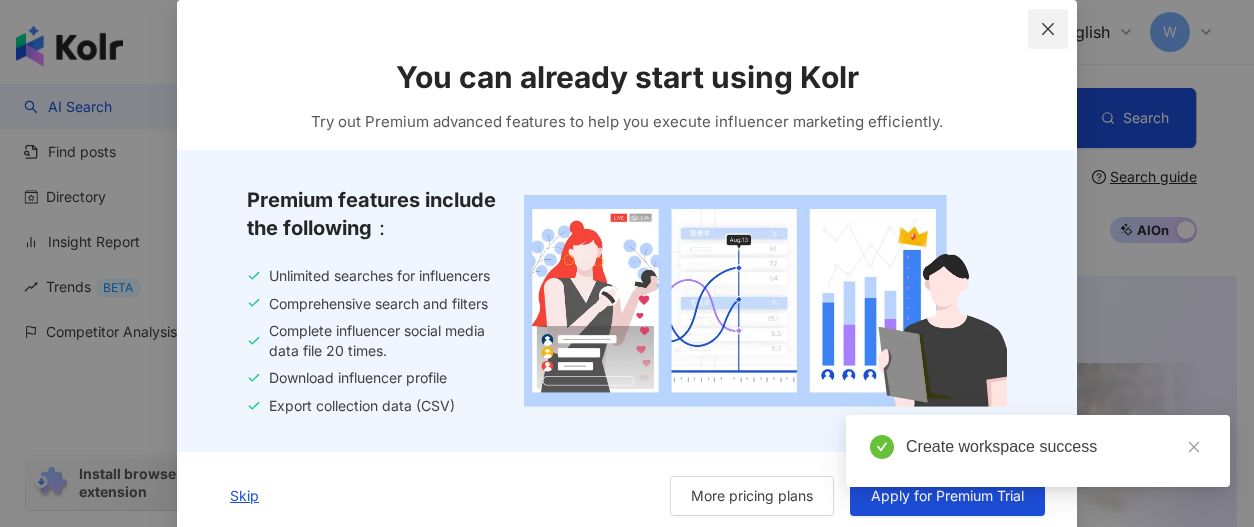 click 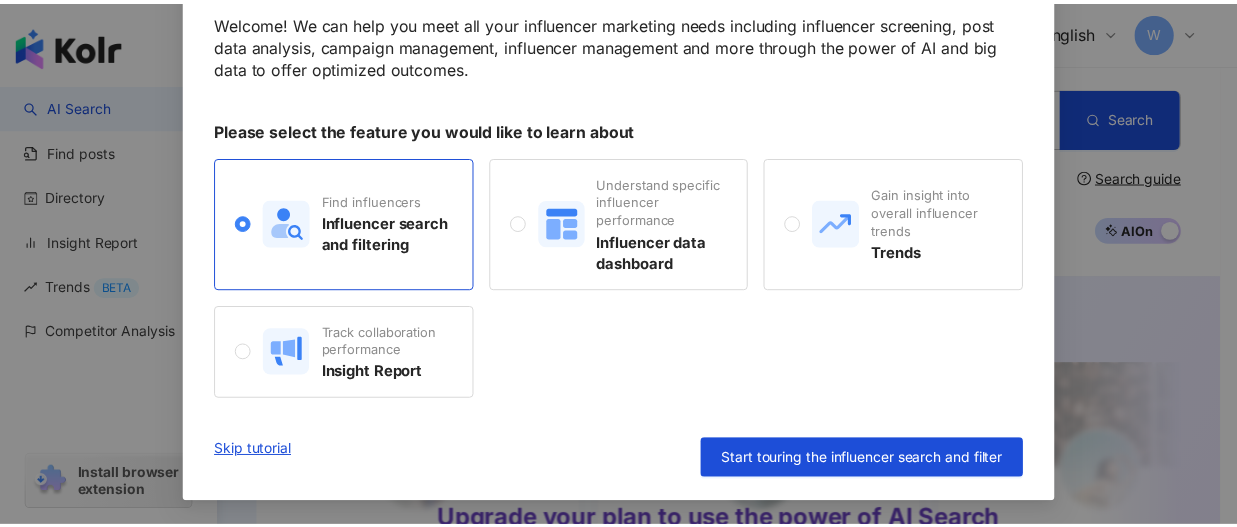 scroll, scrollTop: 0, scrollLeft: 0, axis: both 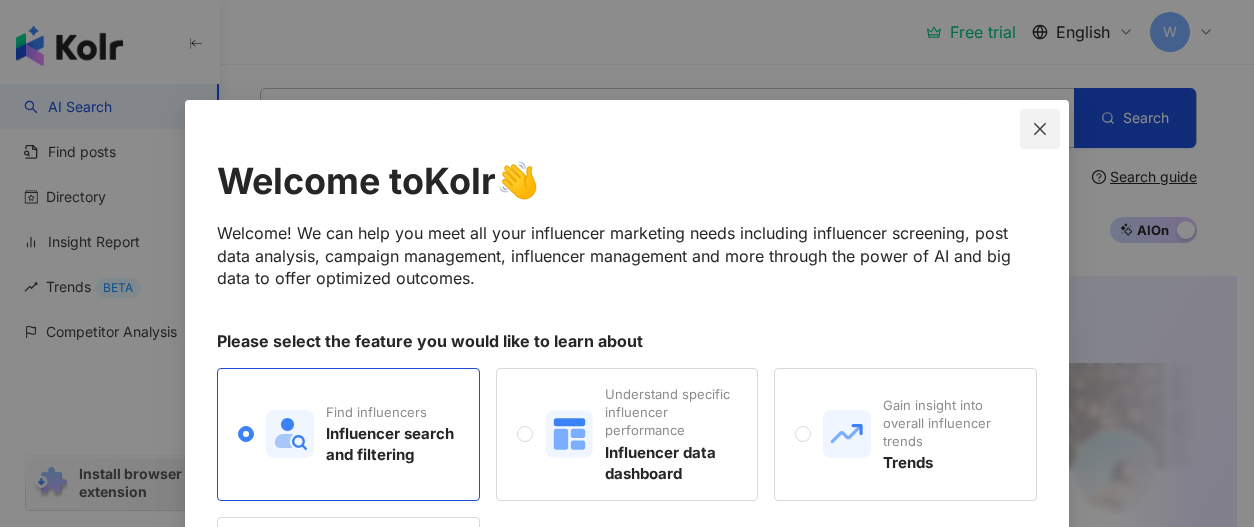 click 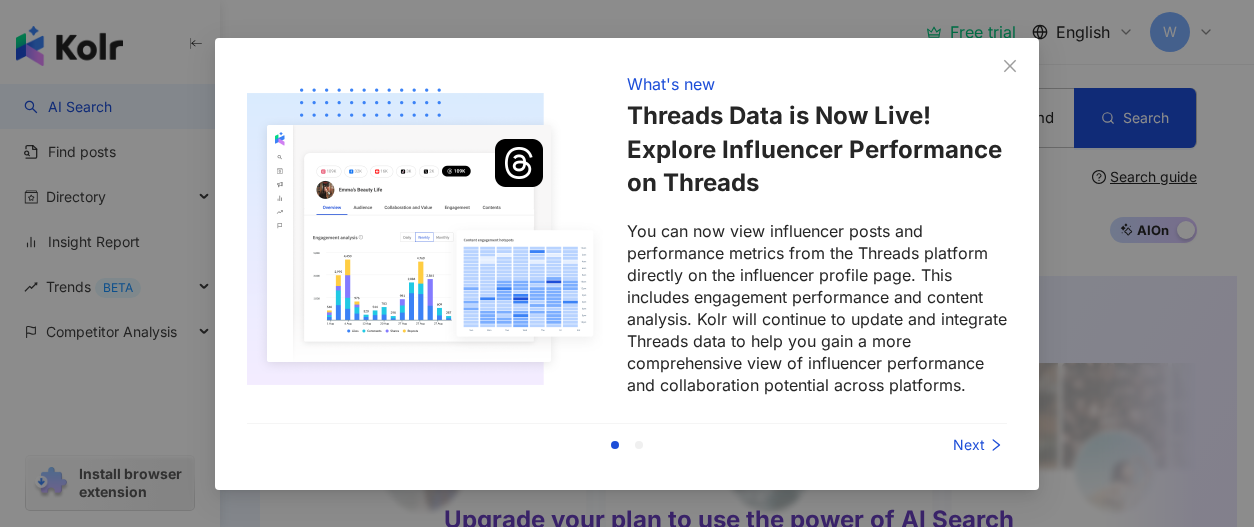 click on "Next" at bounding box center (932, 445) 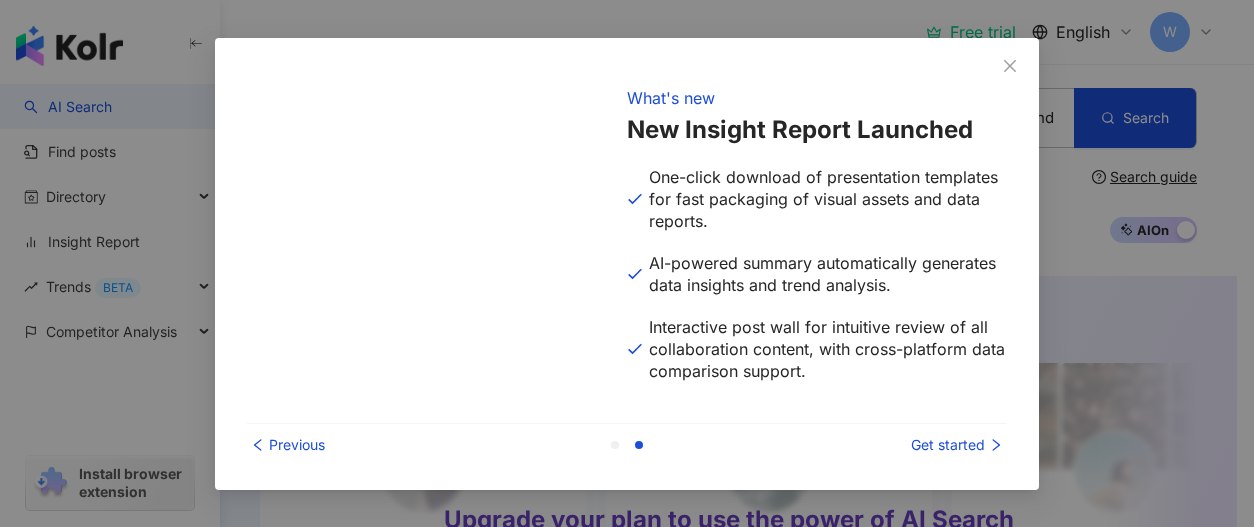 click on "Get started" at bounding box center [932, 445] 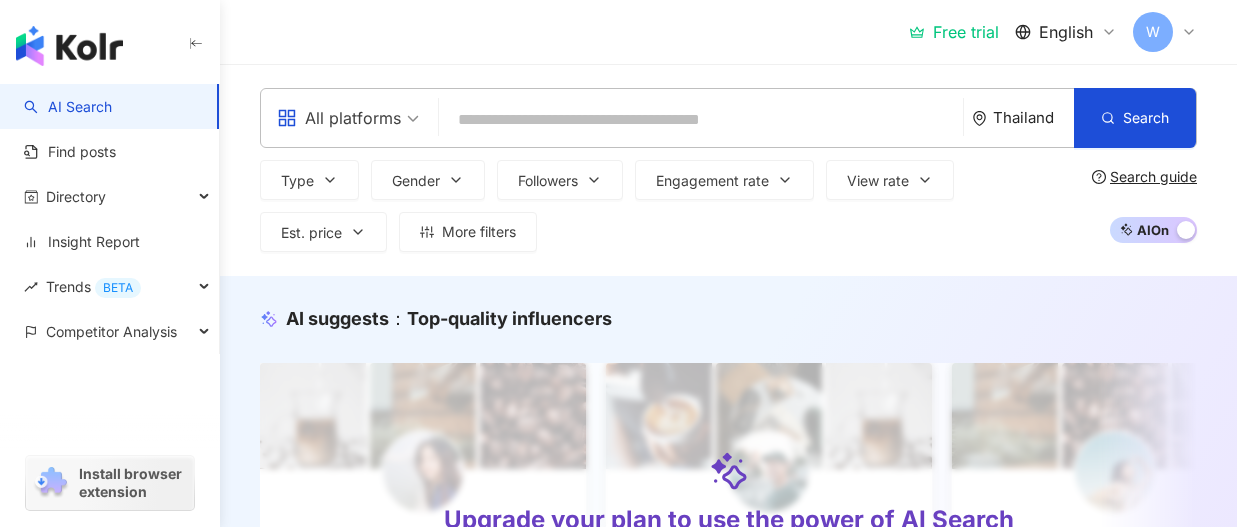 click on "All platforms" at bounding box center [339, 118] 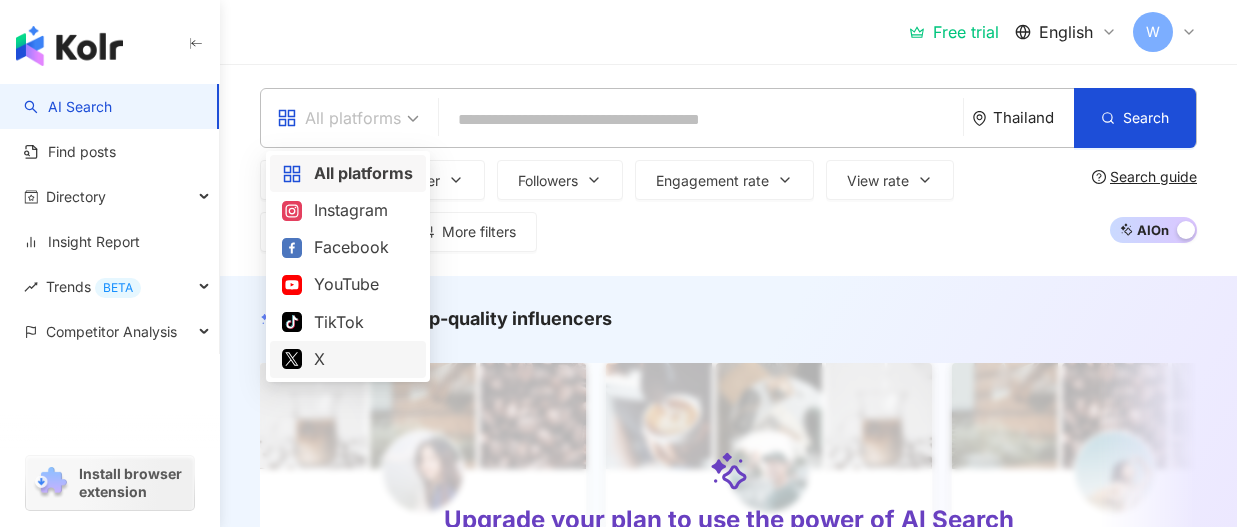 click on "X" at bounding box center [348, 359] 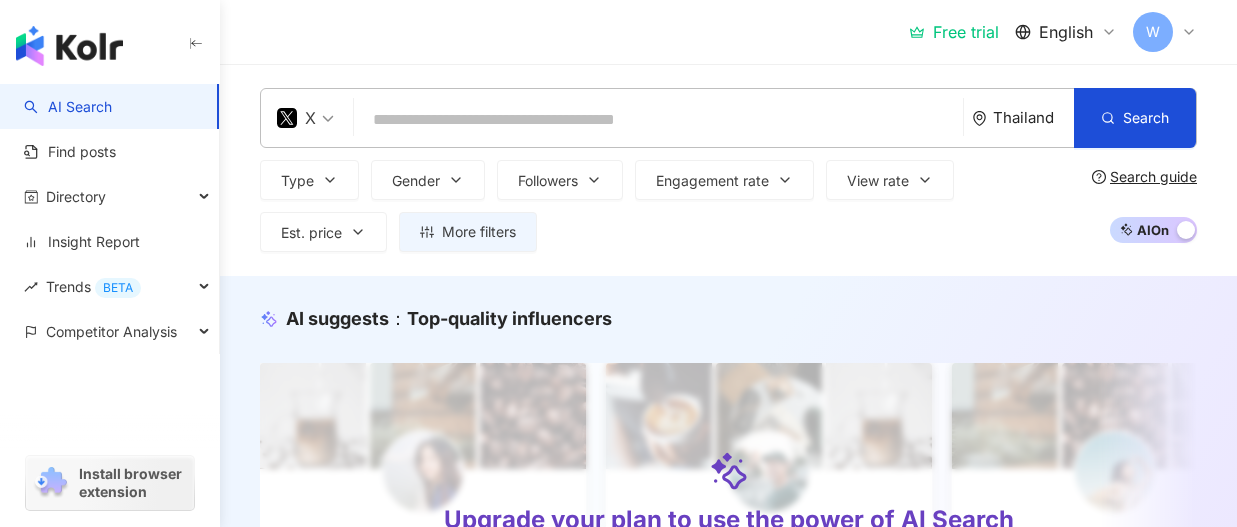 click at bounding box center [658, 120] 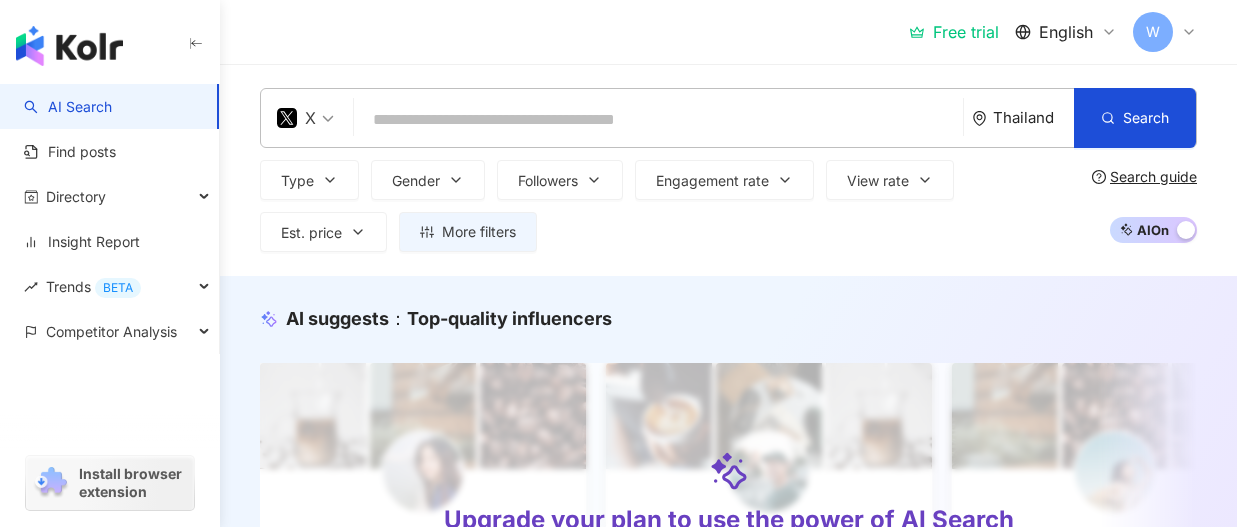 click at bounding box center [658, 120] 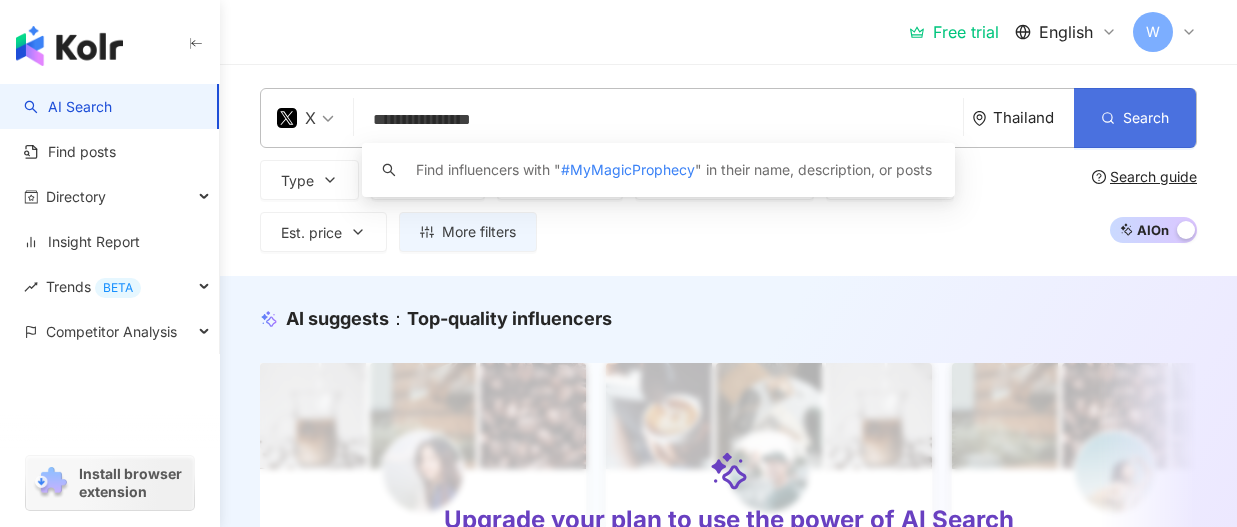 type on "**********" 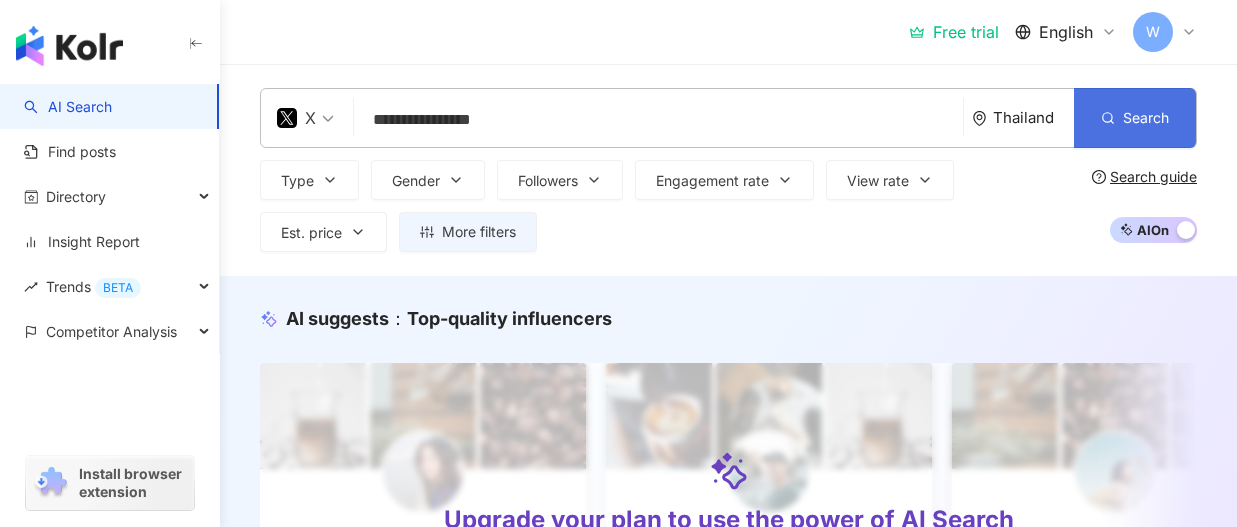 click at bounding box center [1108, 117] 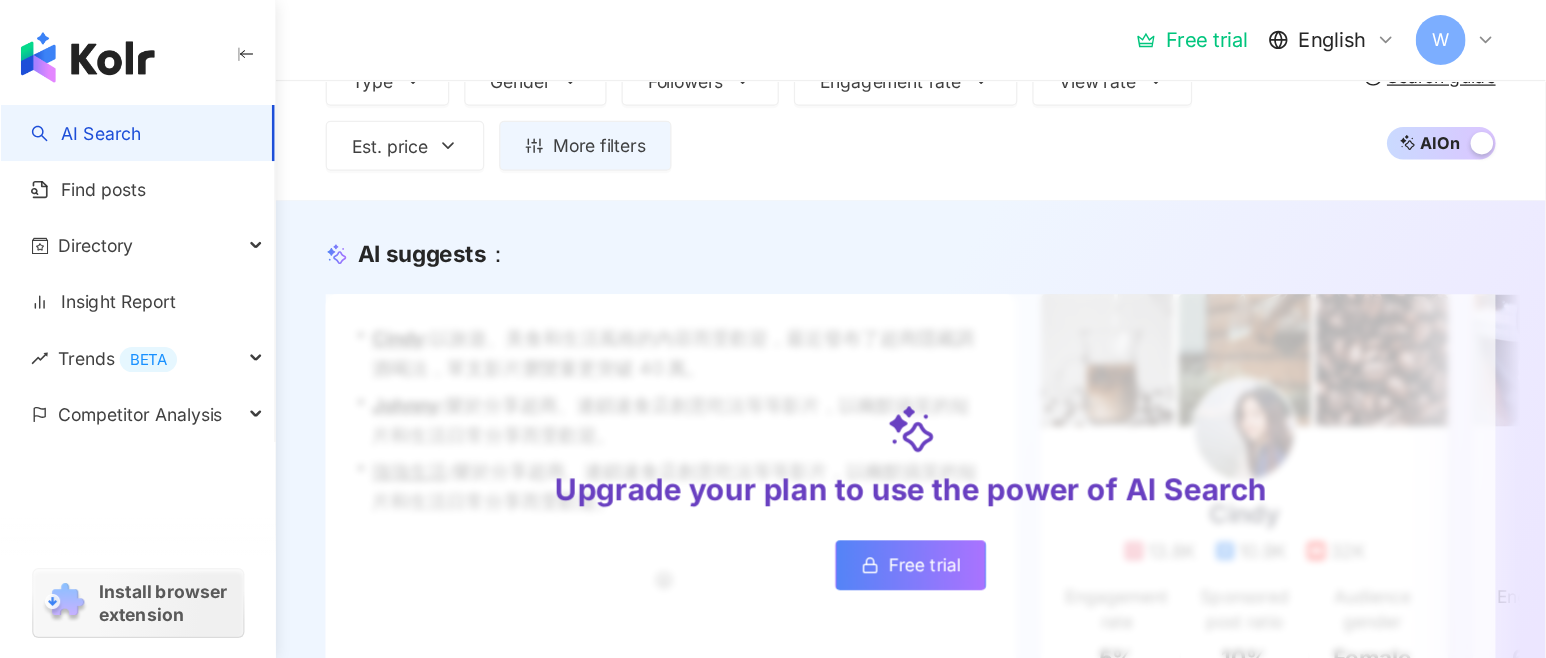 scroll, scrollTop: 0, scrollLeft: 0, axis: both 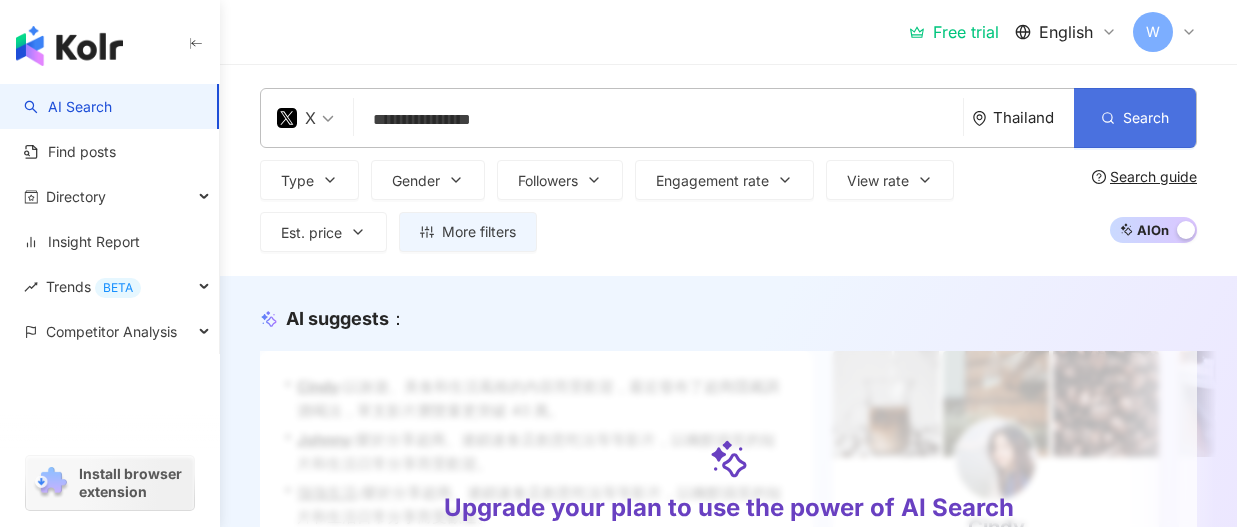 click on "Search" at bounding box center [1146, 118] 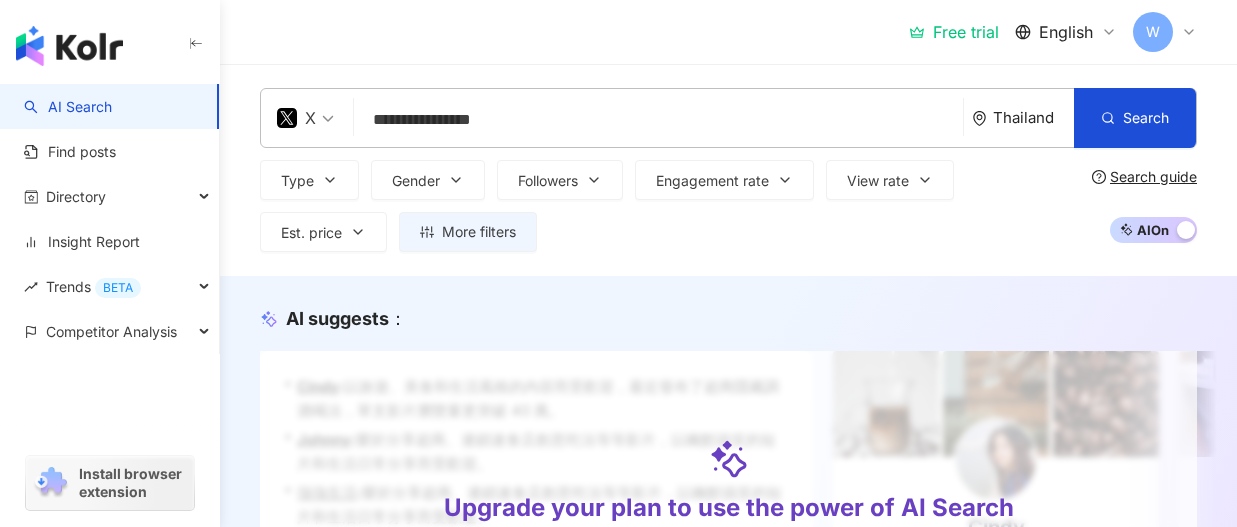 type 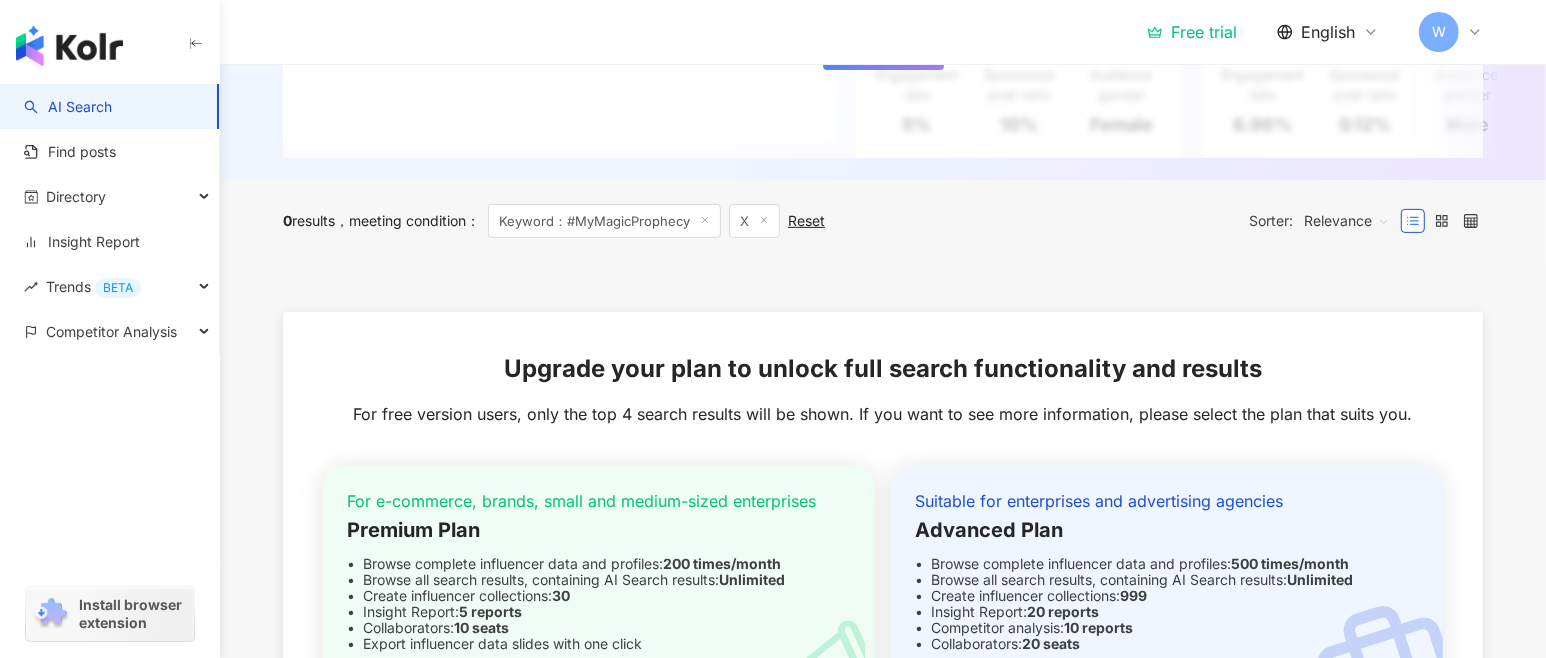 scroll, scrollTop: 0, scrollLeft: 0, axis: both 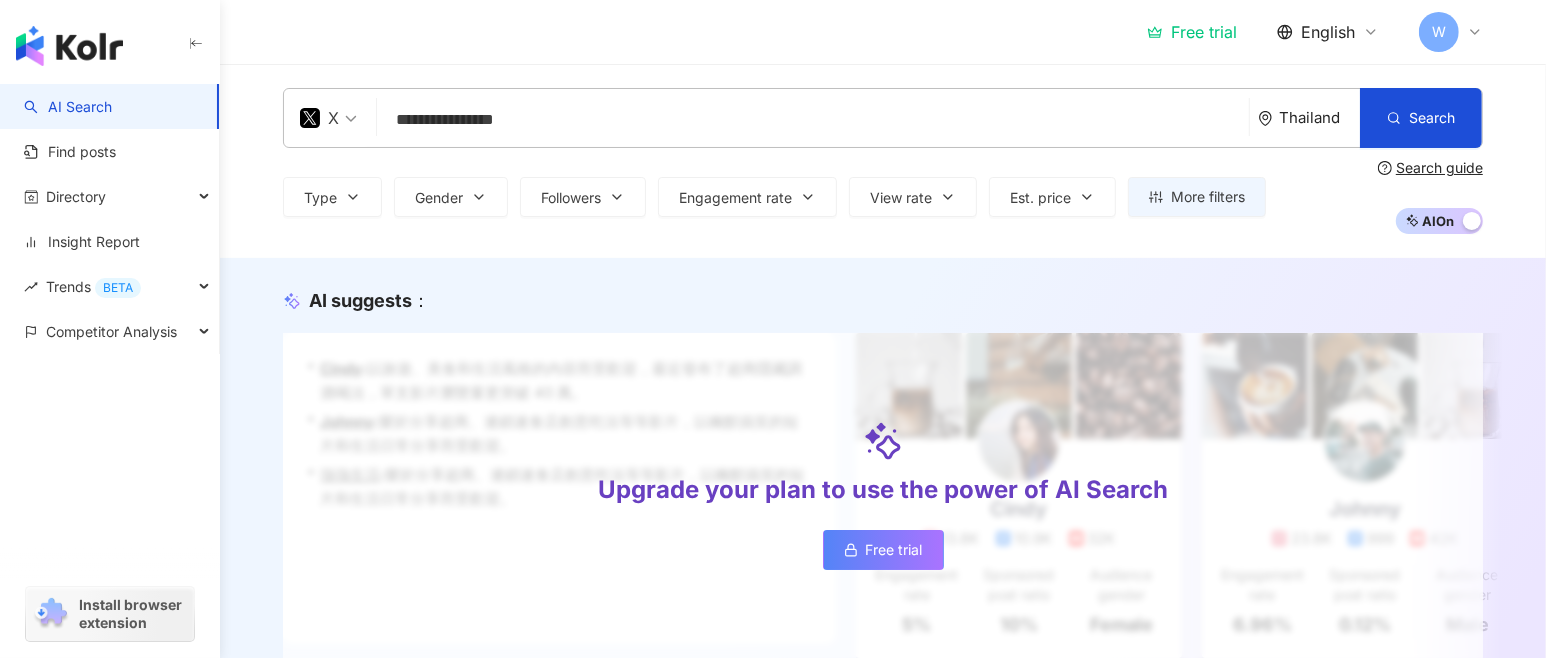 click on "Free trial" at bounding box center [894, 550] 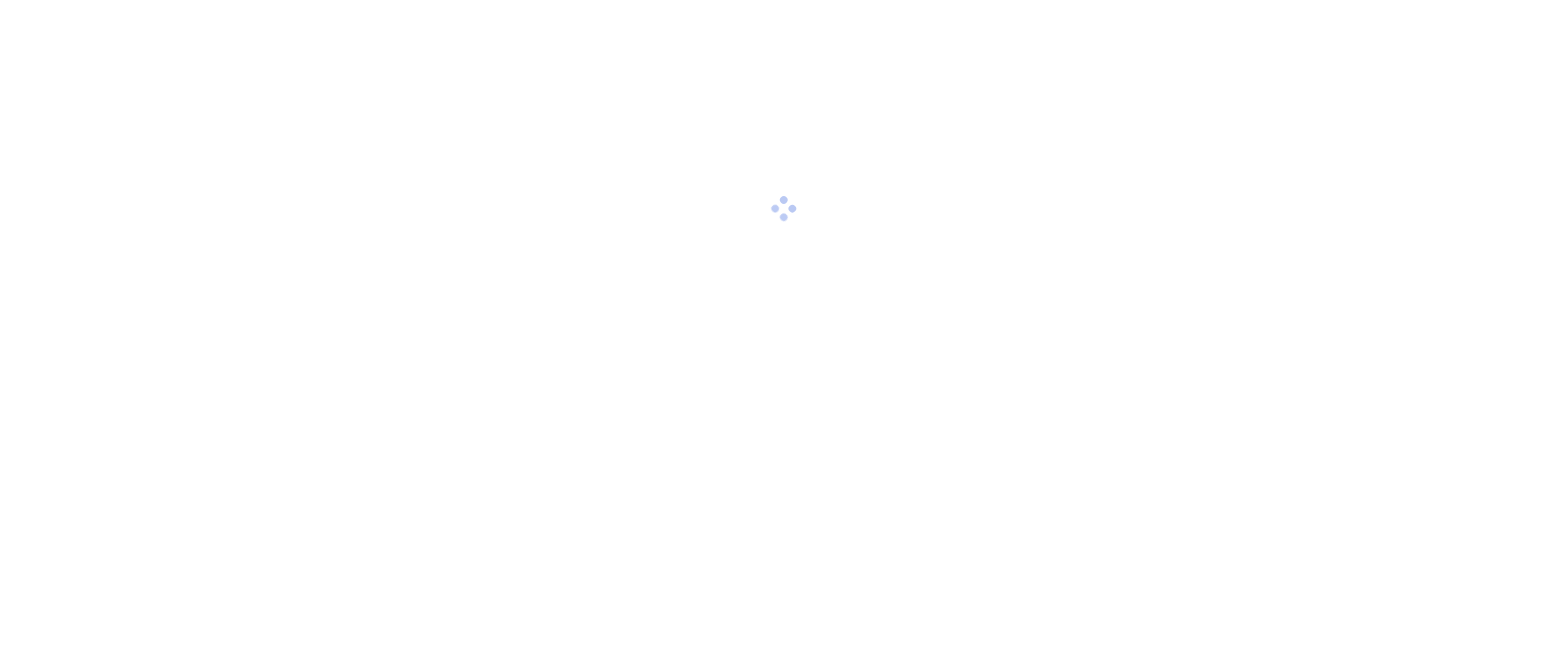 scroll, scrollTop: 0, scrollLeft: 0, axis: both 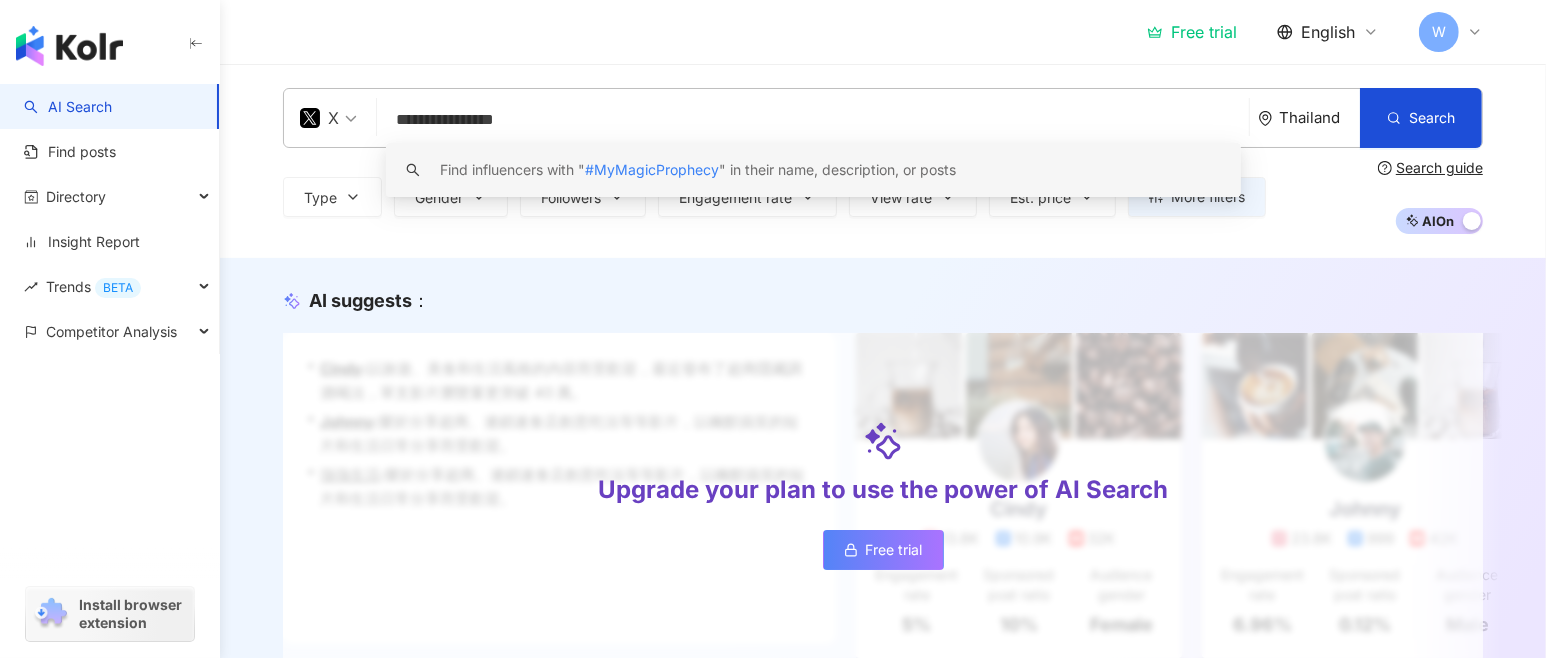 click on "#MyMagicProphecy" at bounding box center (652, 169) 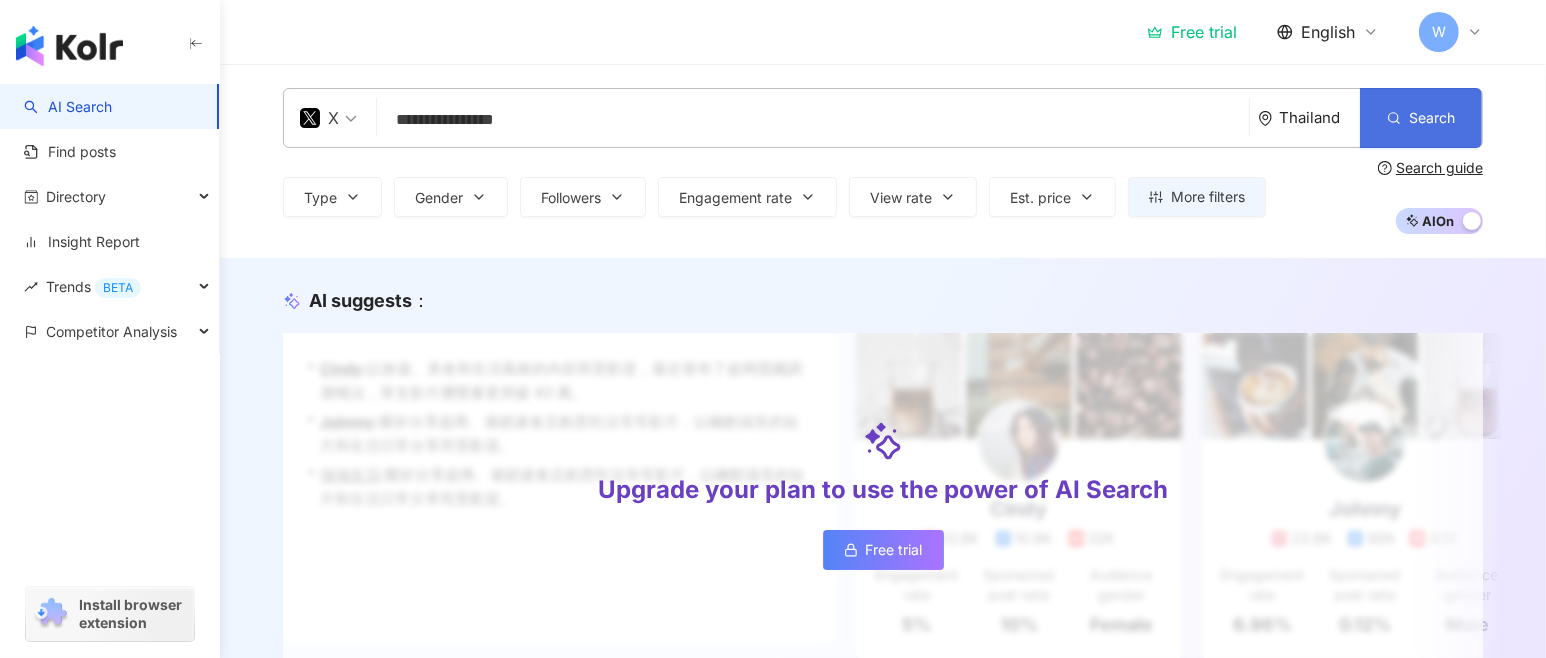 click on "Search" at bounding box center (1421, 118) 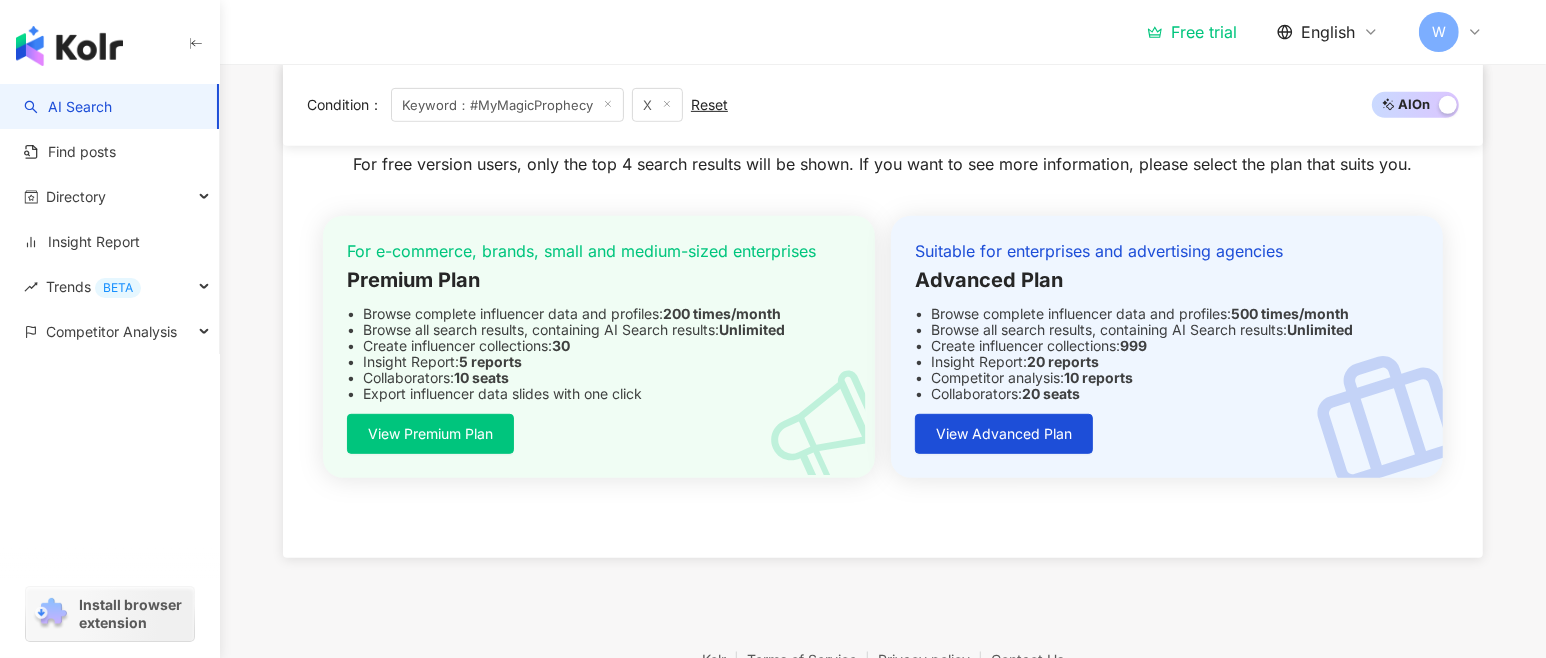 scroll, scrollTop: 892, scrollLeft: 0, axis: vertical 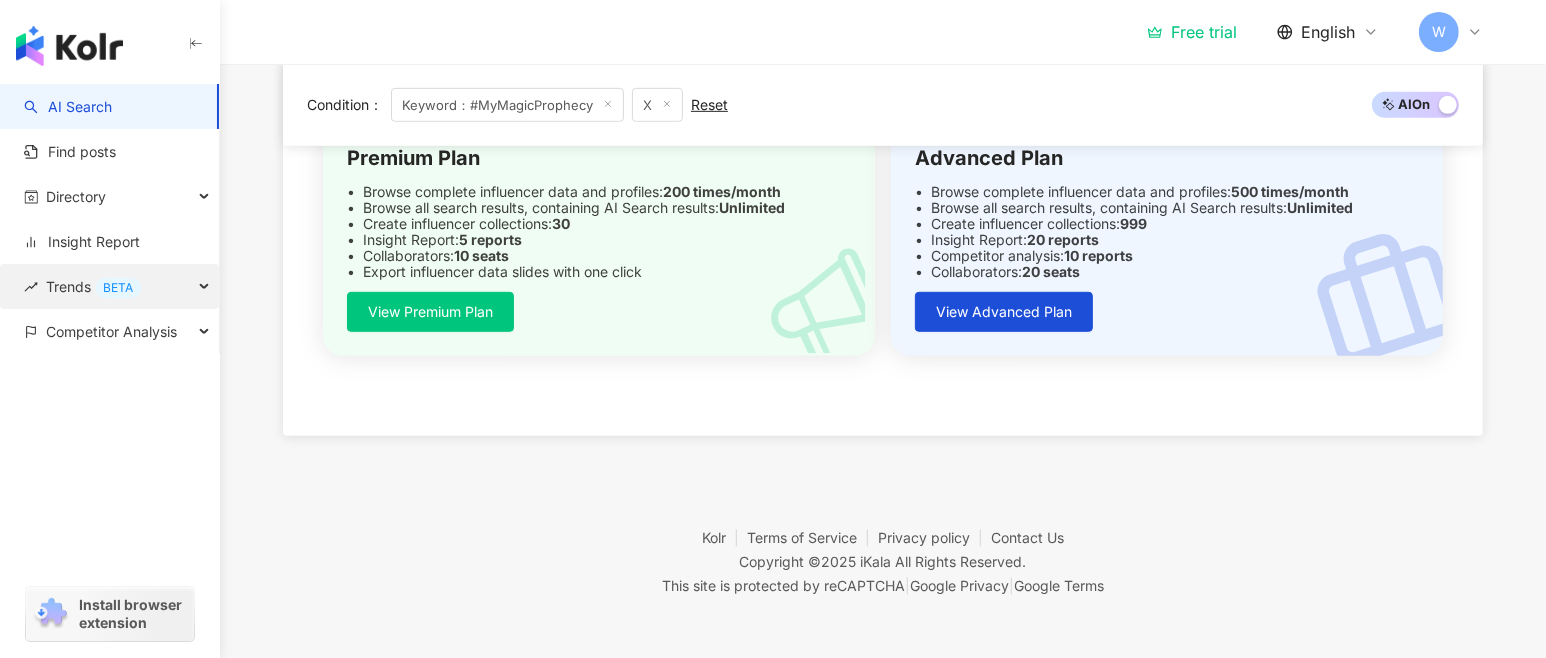 click on "Trends BETA" at bounding box center [93, 286] 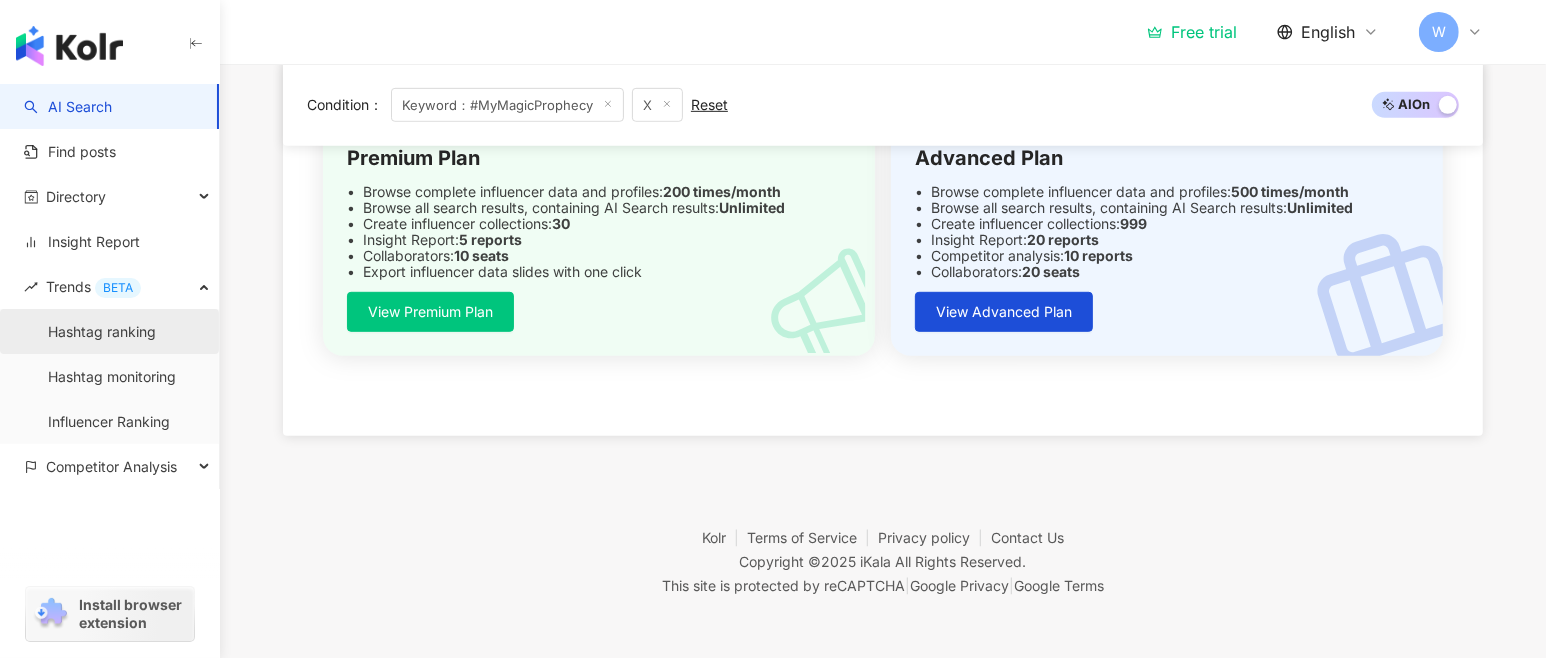 click on "Hashtag ranking" at bounding box center (102, 332) 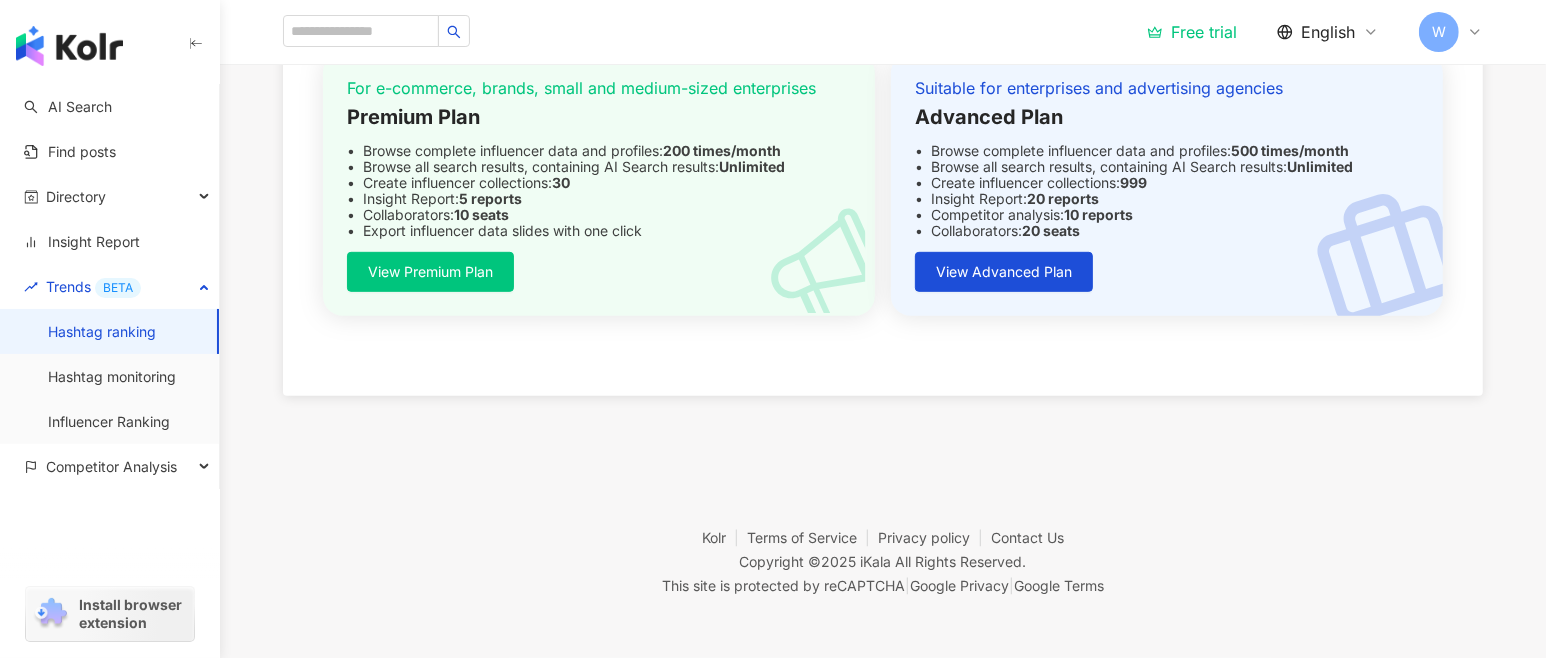 scroll, scrollTop: 0, scrollLeft: 0, axis: both 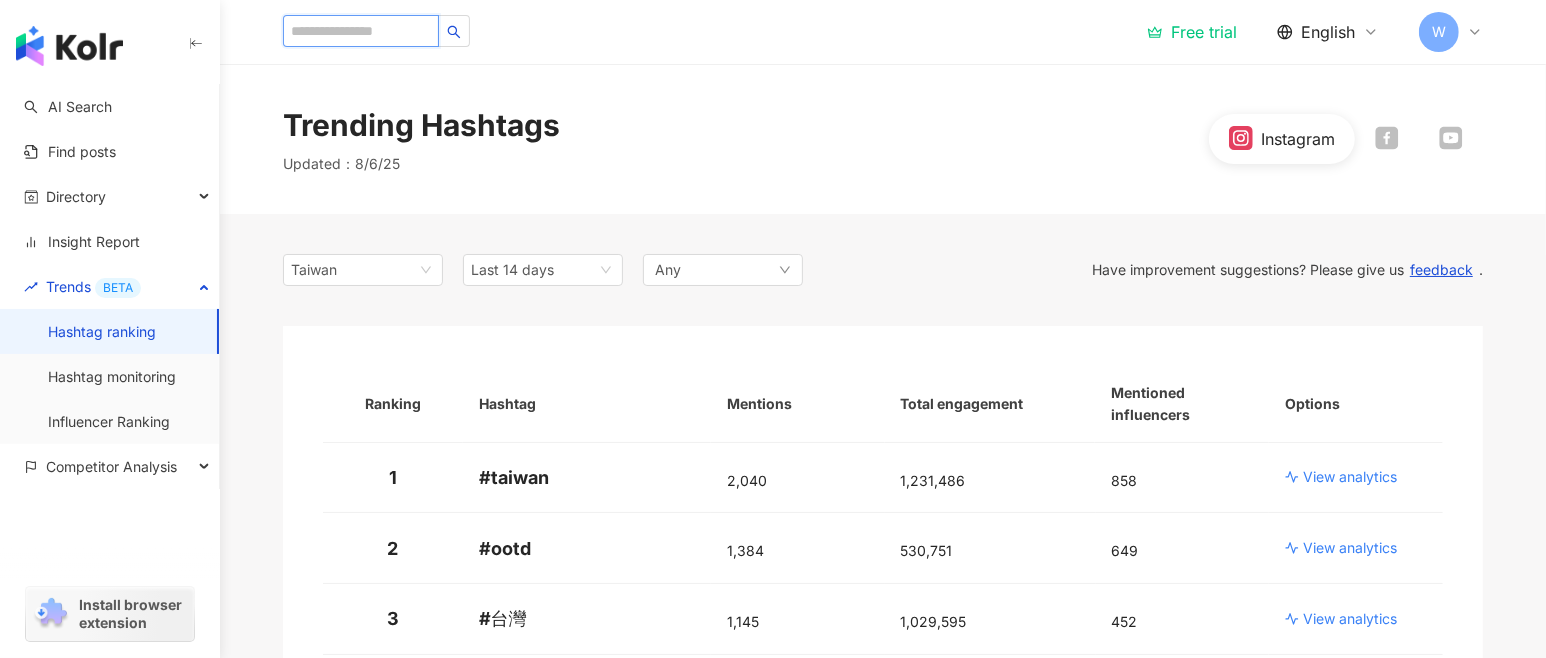click at bounding box center (361, 31) 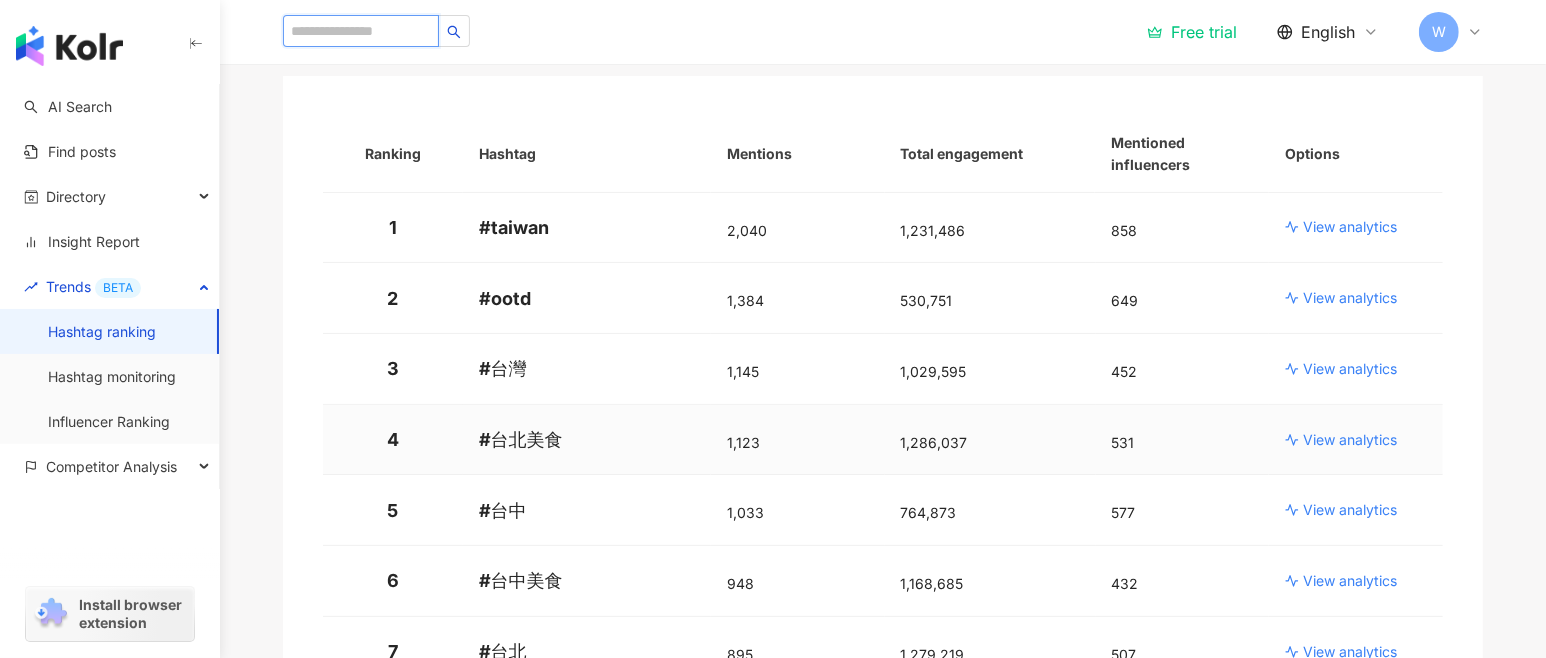 scroll, scrollTop: 0, scrollLeft: 0, axis: both 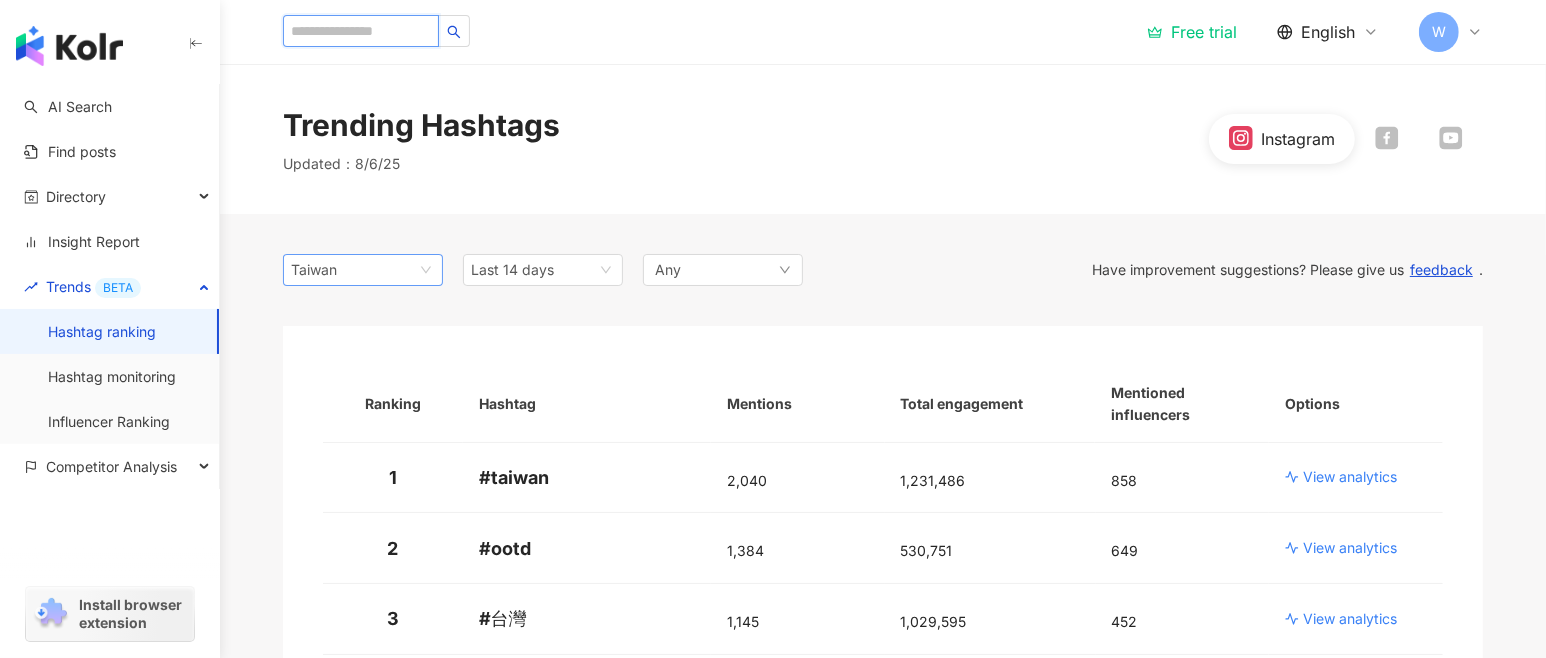 click on "Taiwan" at bounding box center (323, 270) 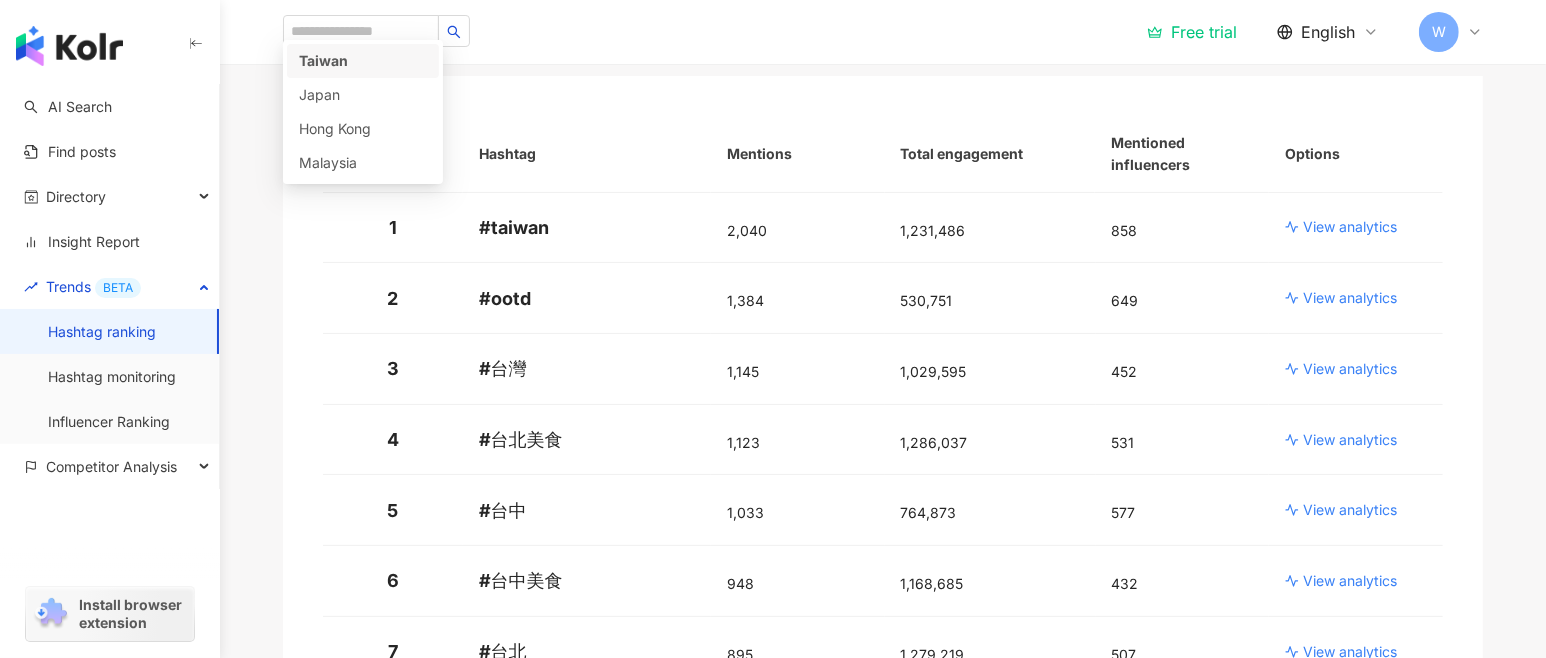 scroll, scrollTop: 0, scrollLeft: 0, axis: both 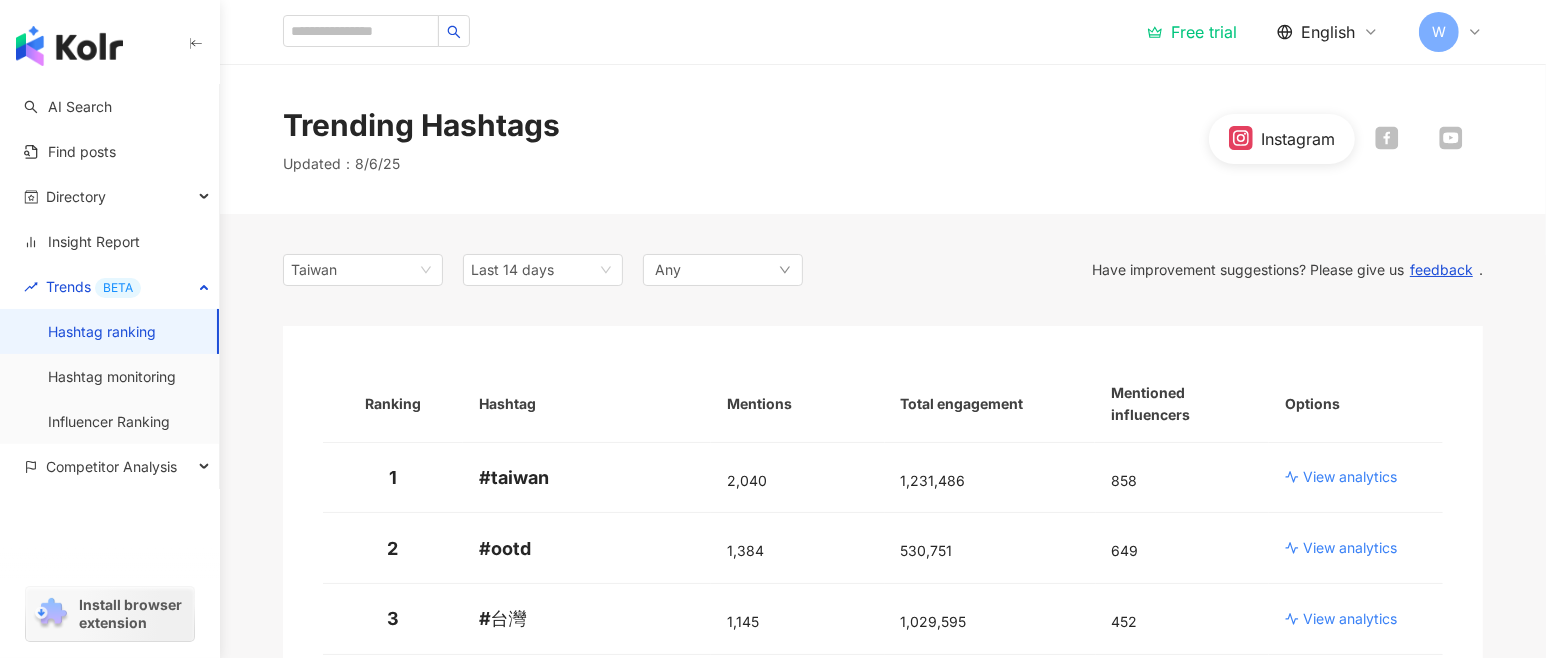 click on "[COUNTRY] tw jp [COUNTRY] Japan Hong Kong Malaysia Last 14 days Any Have improvement suggestions? Please give us  feedback . Ranking Hashtag Mentions Total engagement Mentioned influencers Options             1 #taiwan 2,040 1,231,486 858 View analytics 2 # ootd 1,384 530,751 649 View analytics 3 # 台灣 1,145 1,029,595 452 View analytics 4 # 台北美食 1,123 1,286,037 531 View analytics 5 # 台中 1,033 764,873 577 View analytics 6 # 台中美食 948 1,168,685 432 View analytics 7 # 台北 895 1,279,219 507 View analytics 8 # 搞笑 889 1,879,215 351 View analytics 9 # taipei 851 428,309 449 View analytics 10 # 台南 843 678,382 375 View analytics Upgrade to unlock full hashtag trend ranking Free users can only see the top 10 search results. To view more data, please choose a plan that suits you. For e-commerce, brands, small and medium-sized enterprises Premium Plan Browse complete influencer data and profiles:  200 times/month Browse all search results, containing AI Search results:   Unlimited 30 999" at bounding box center [883, 990] 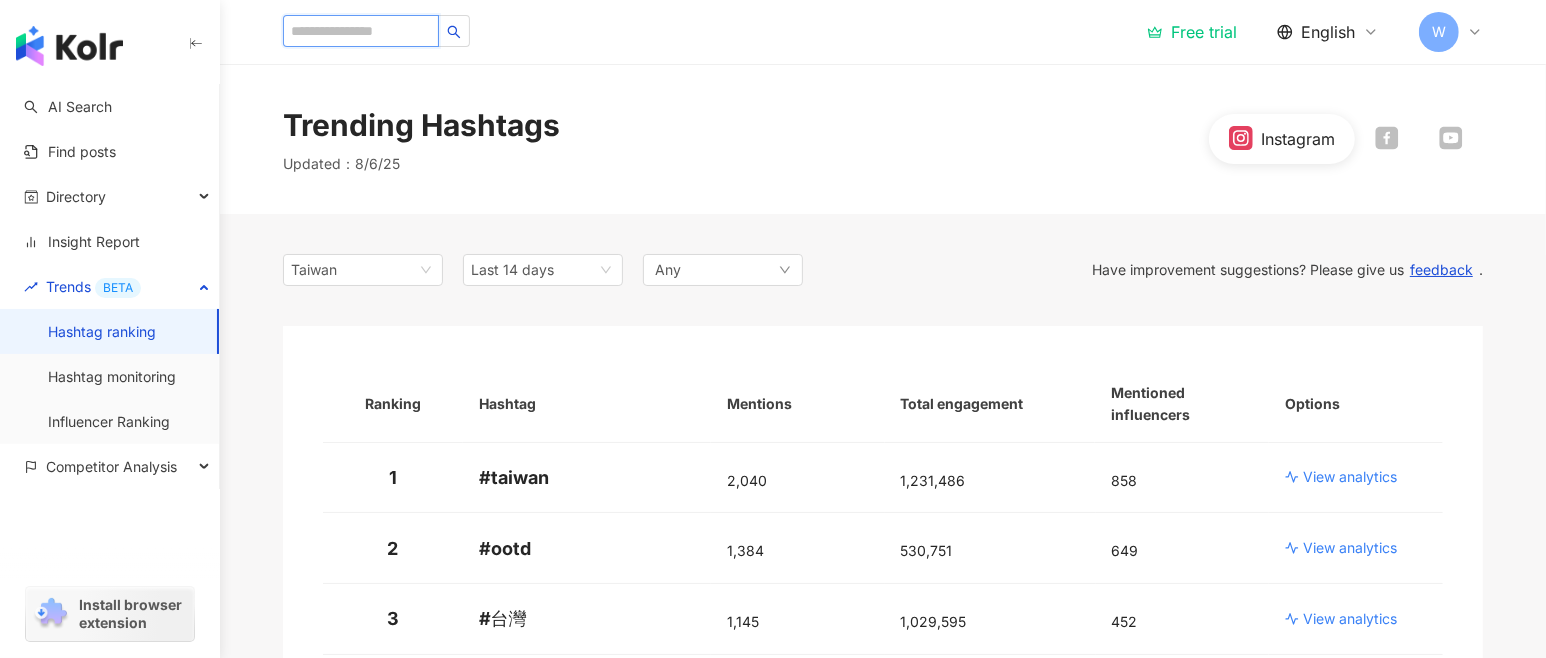 click at bounding box center (361, 31) 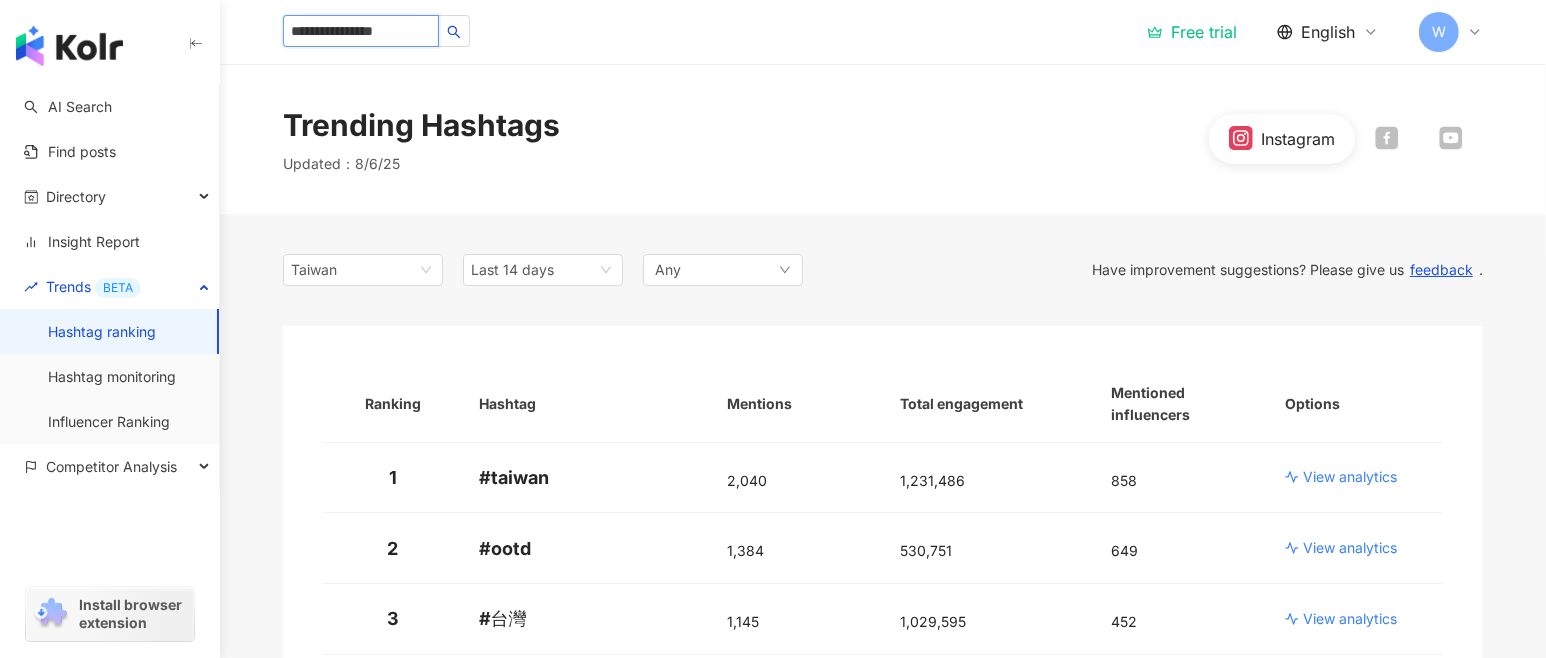 type on "**********" 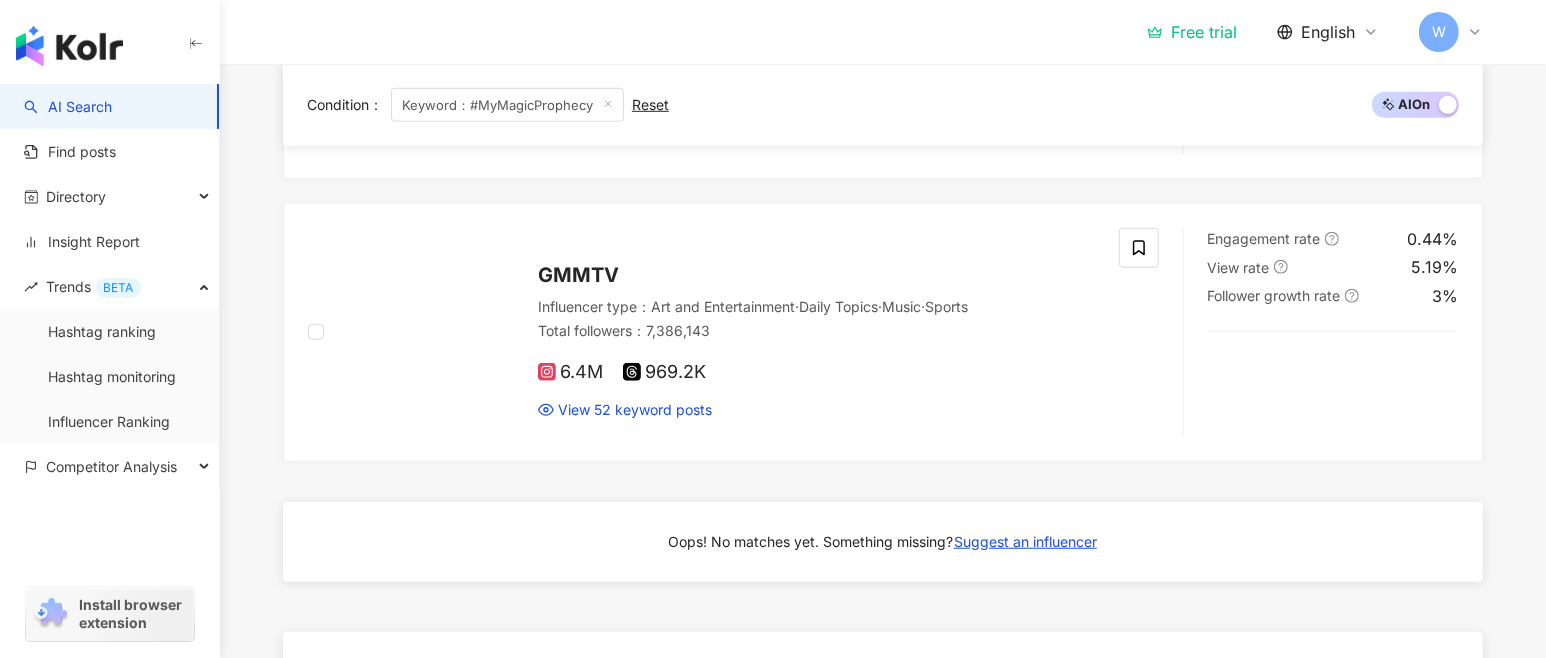 scroll, scrollTop: 500, scrollLeft: 0, axis: vertical 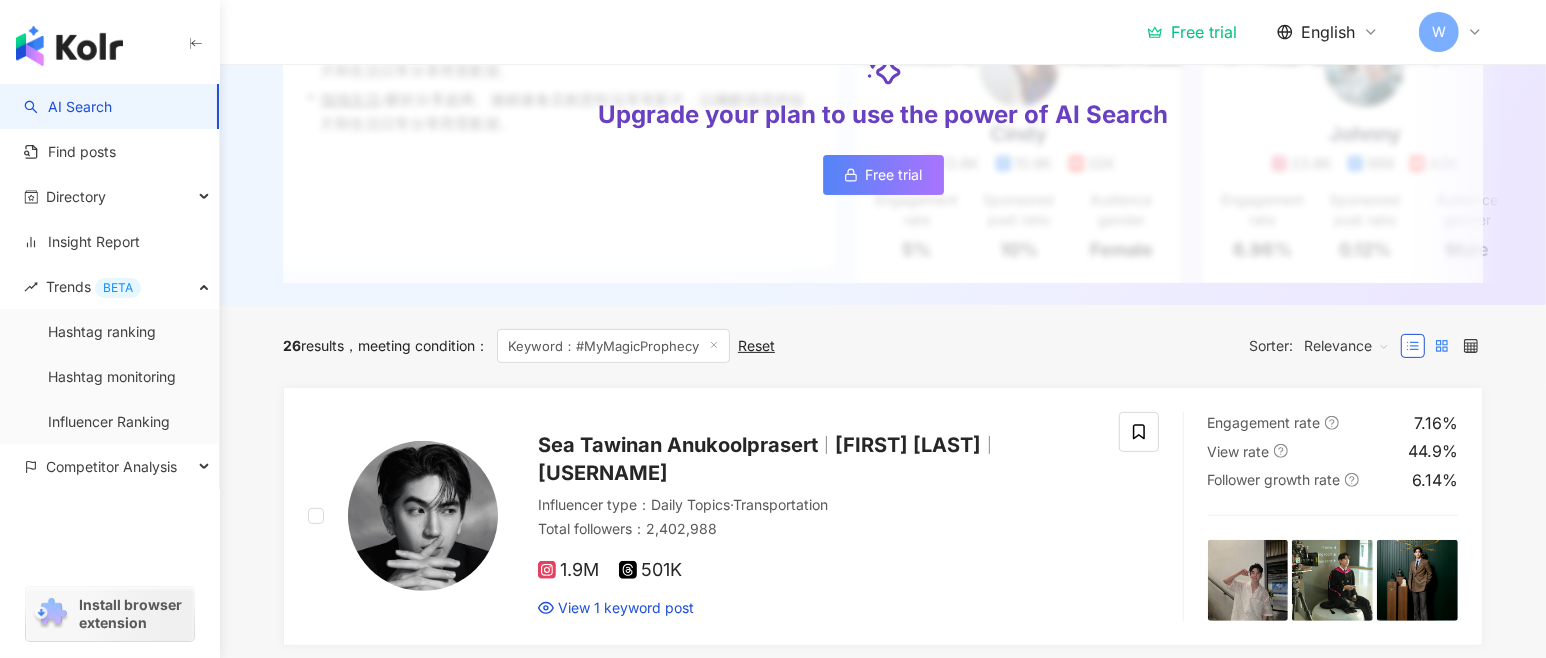 click 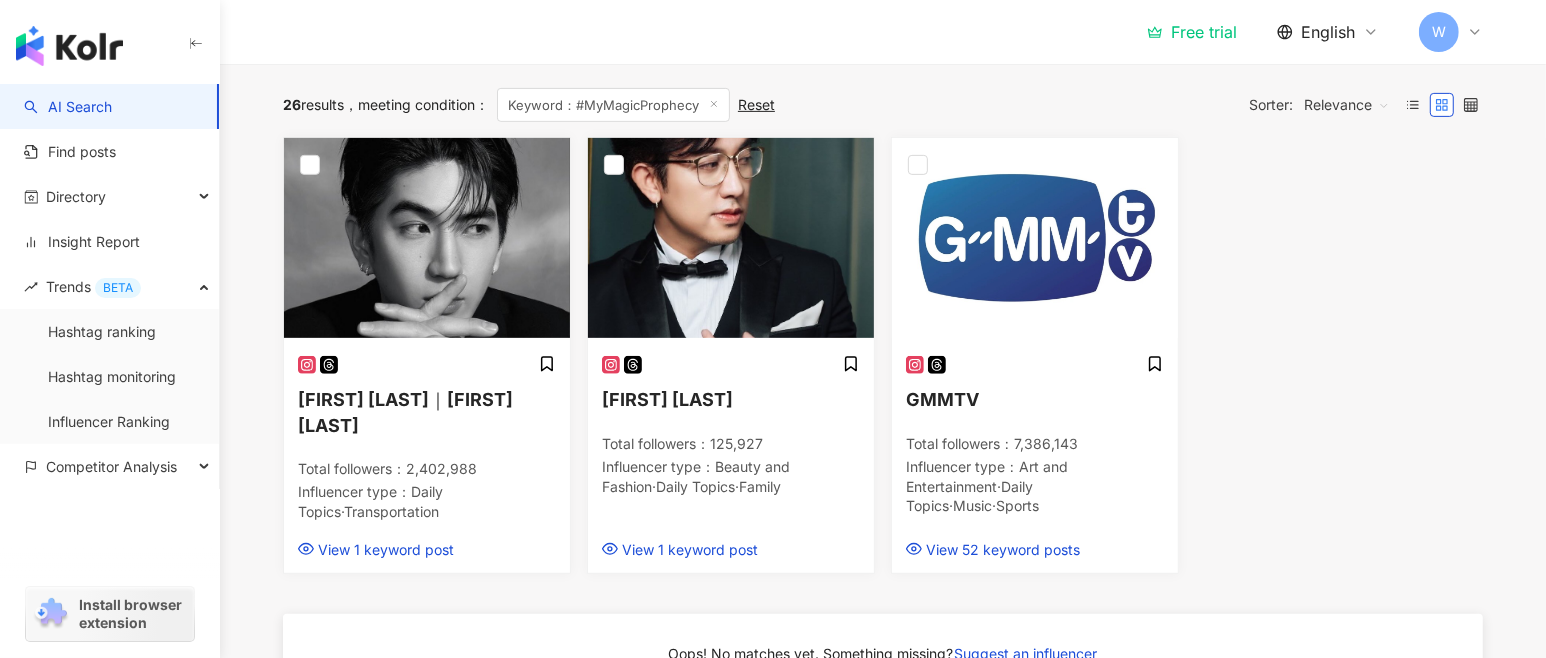 scroll, scrollTop: 250, scrollLeft: 0, axis: vertical 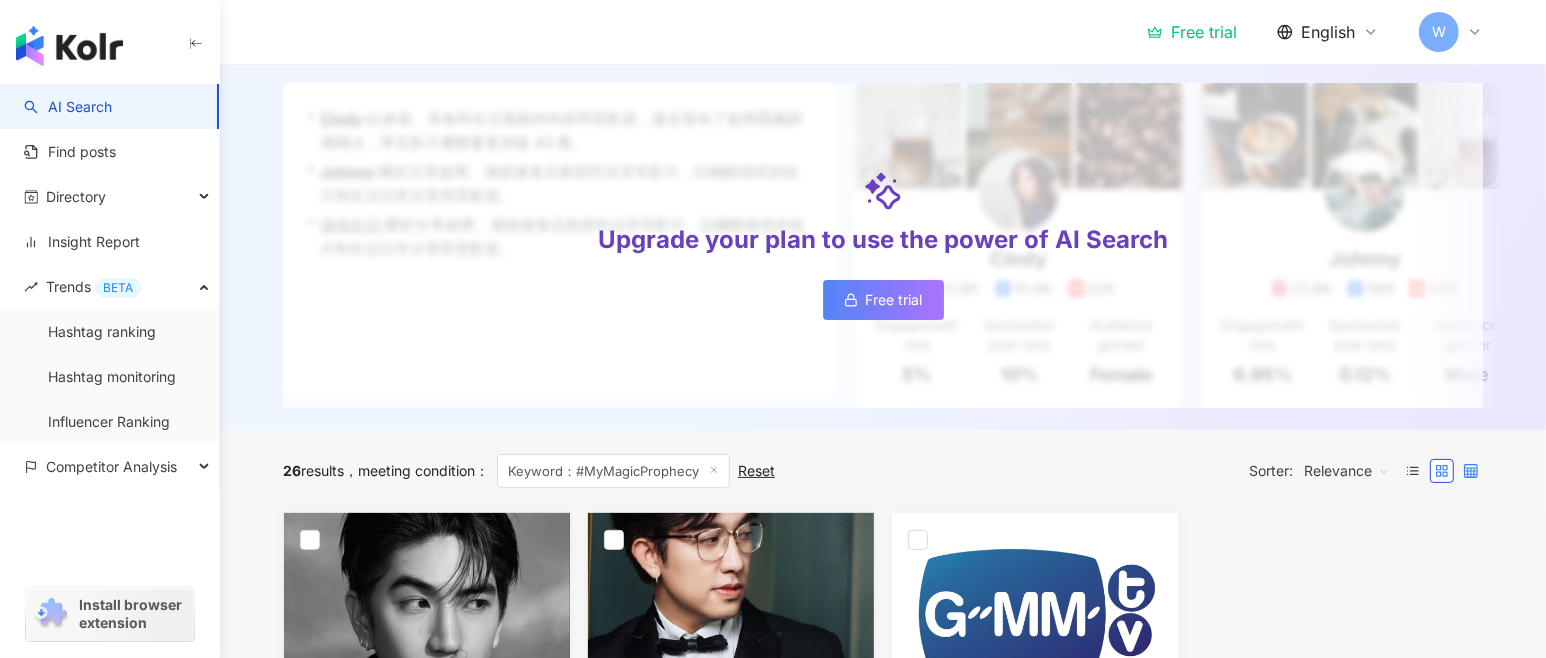 click 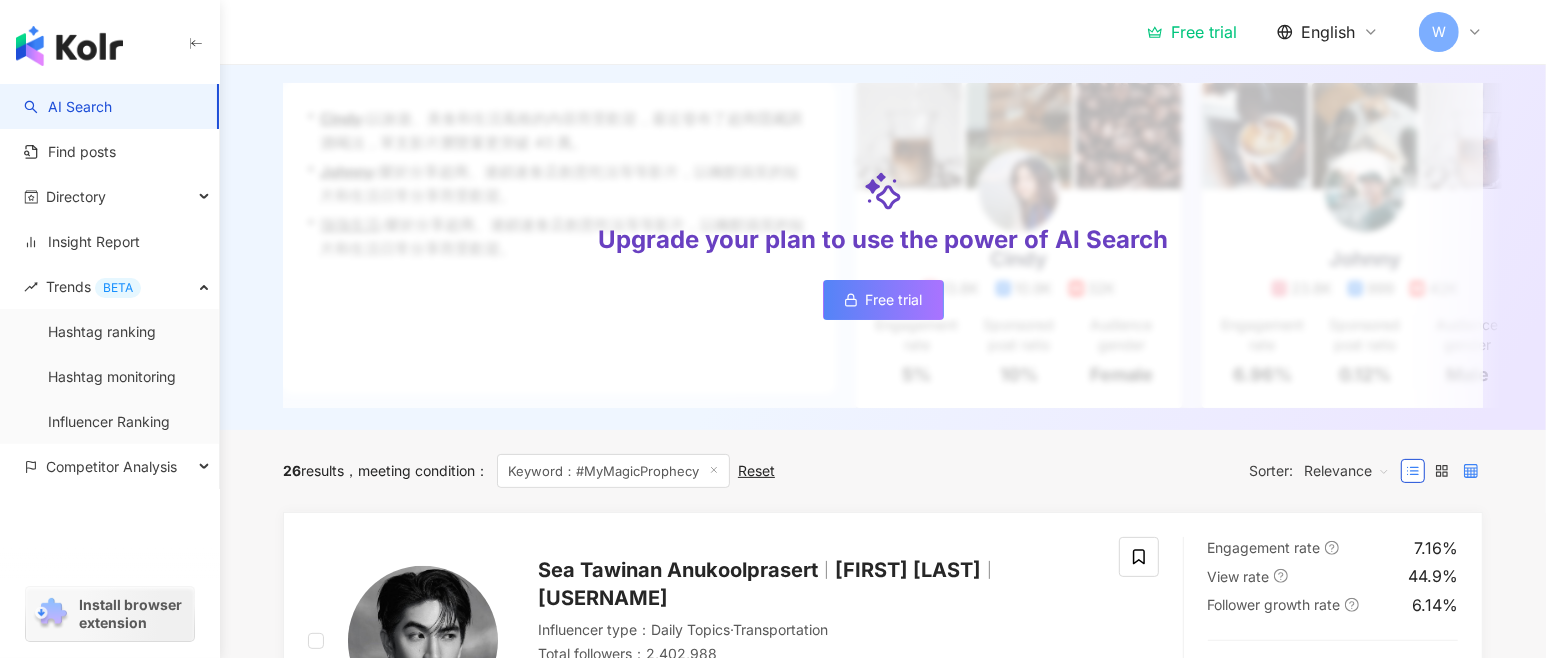 click at bounding box center [1471, 471] 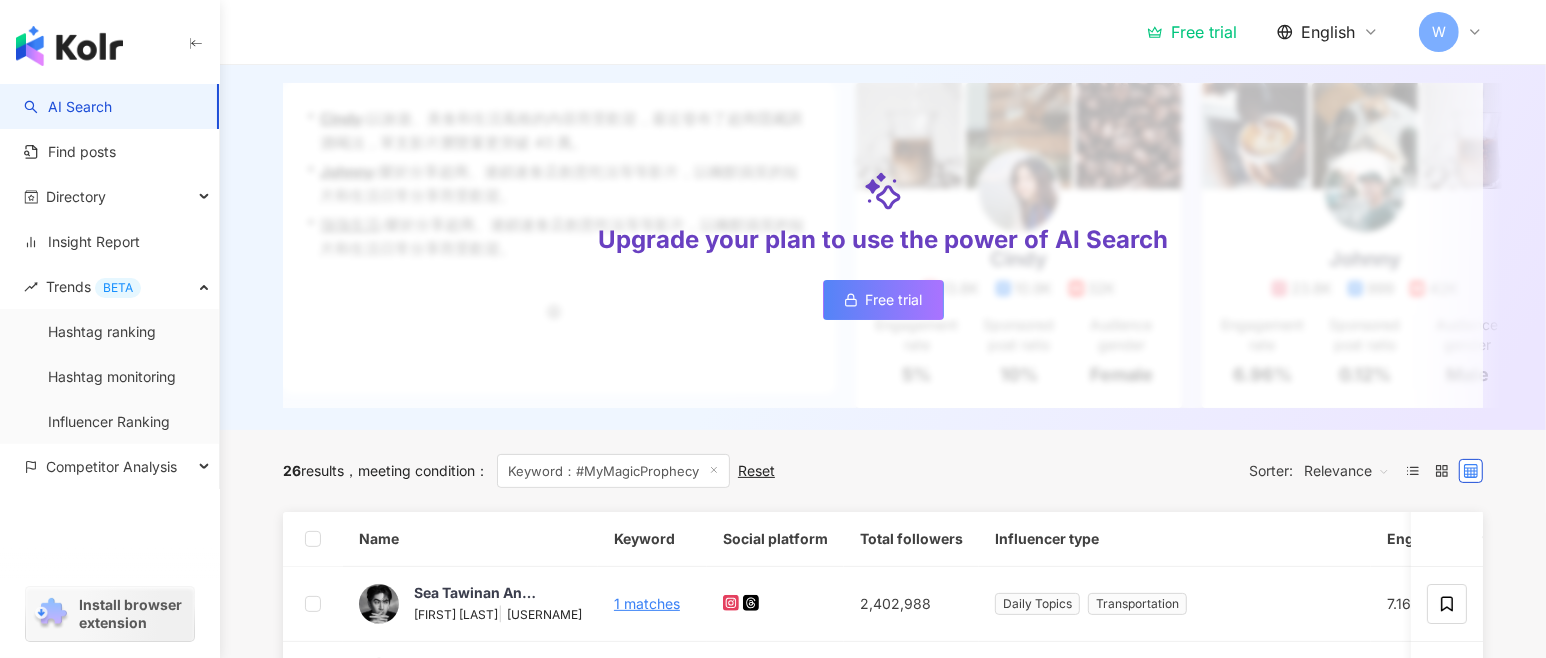 scroll, scrollTop: 625, scrollLeft: 0, axis: vertical 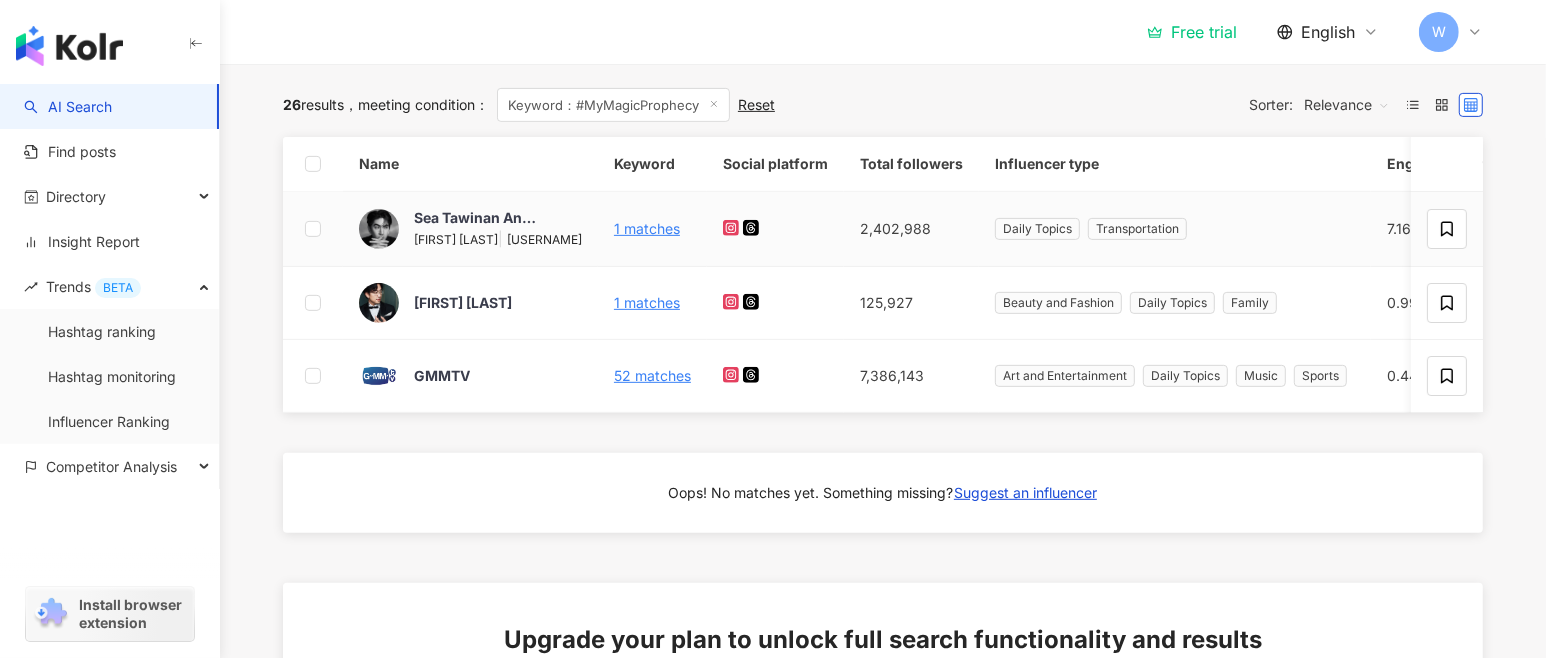 click on "Transportation" at bounding box center [1137, 229] 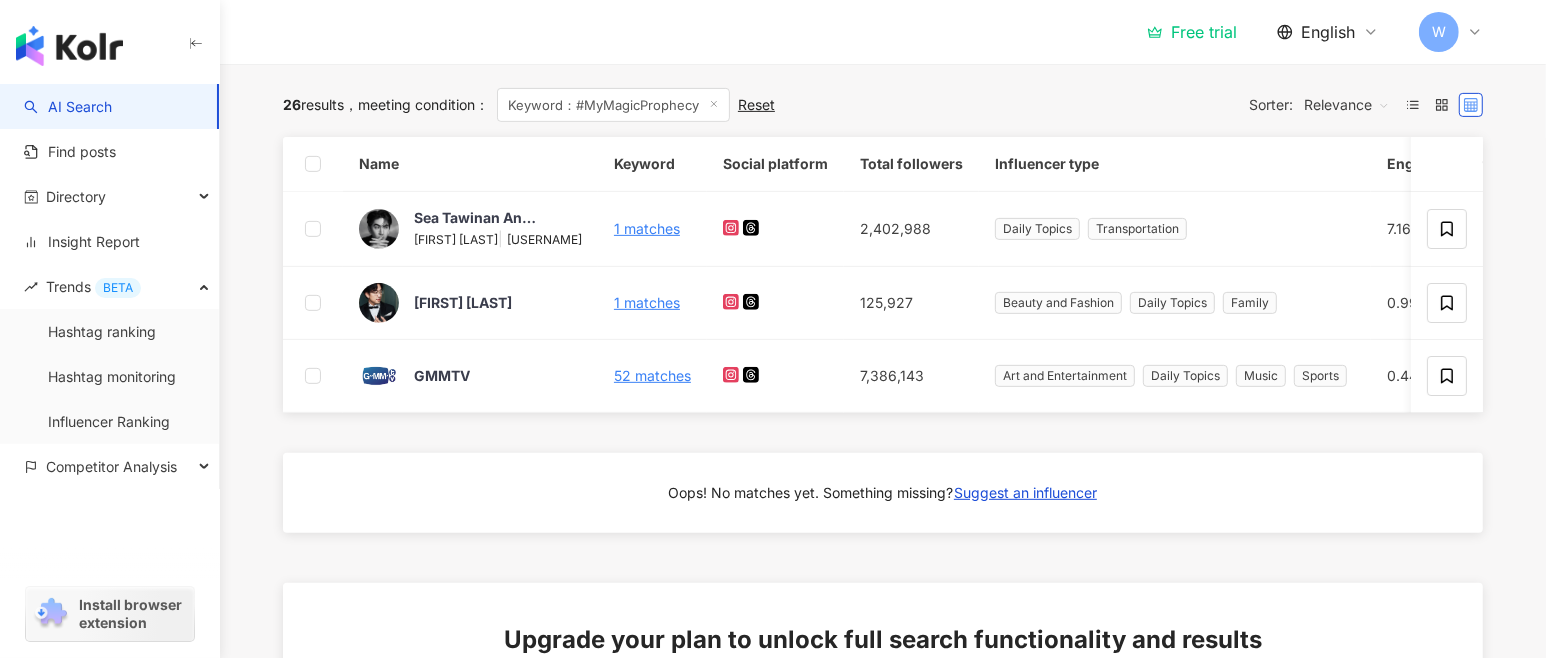 click at bounding box center (1471, 105) 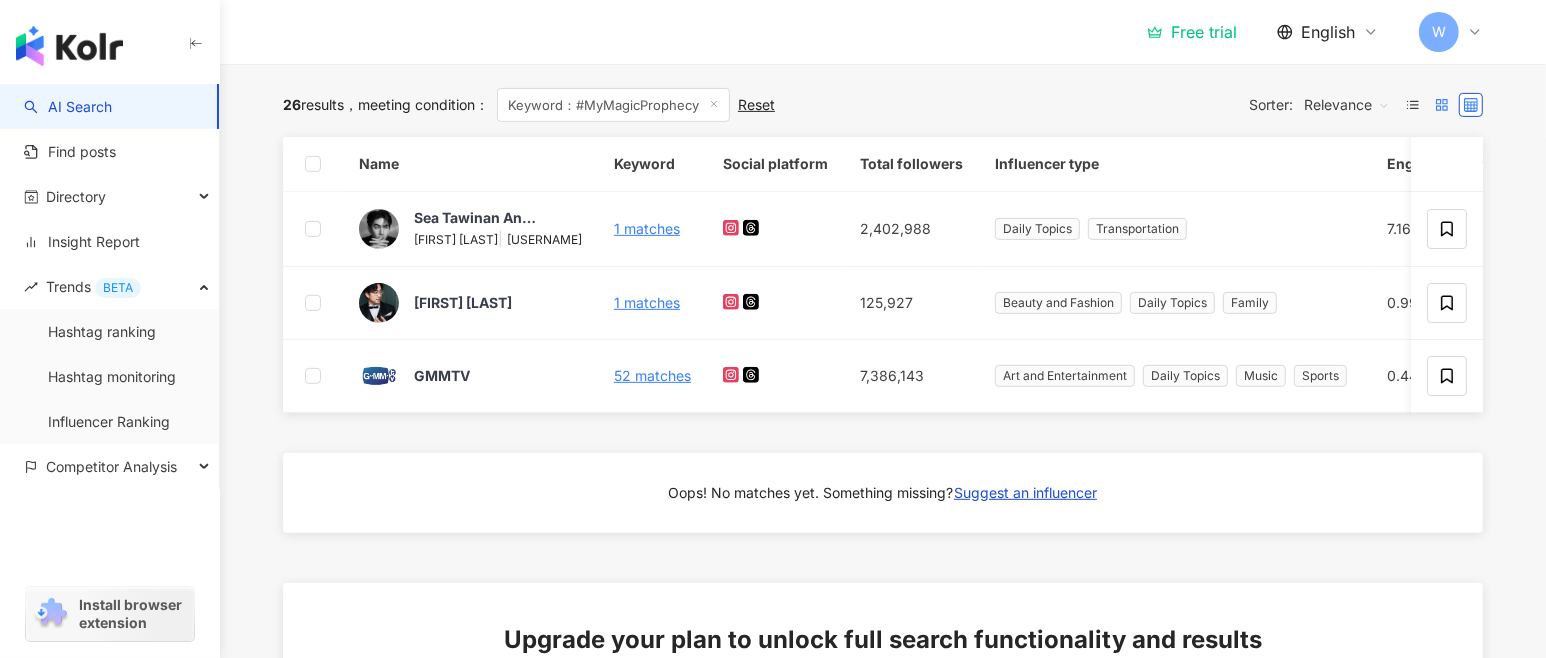 click 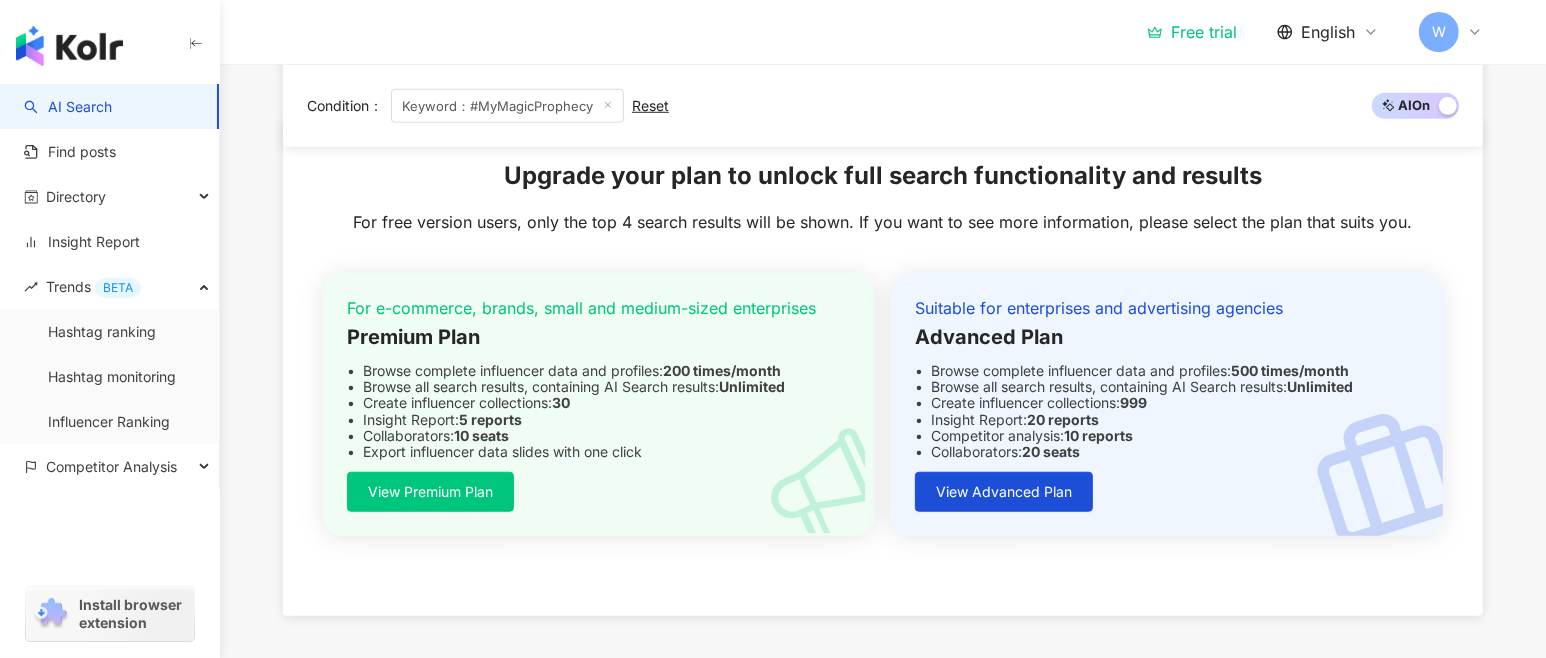 scroll, scrollTop: 625, scrollLeft: 0, axis: vertical 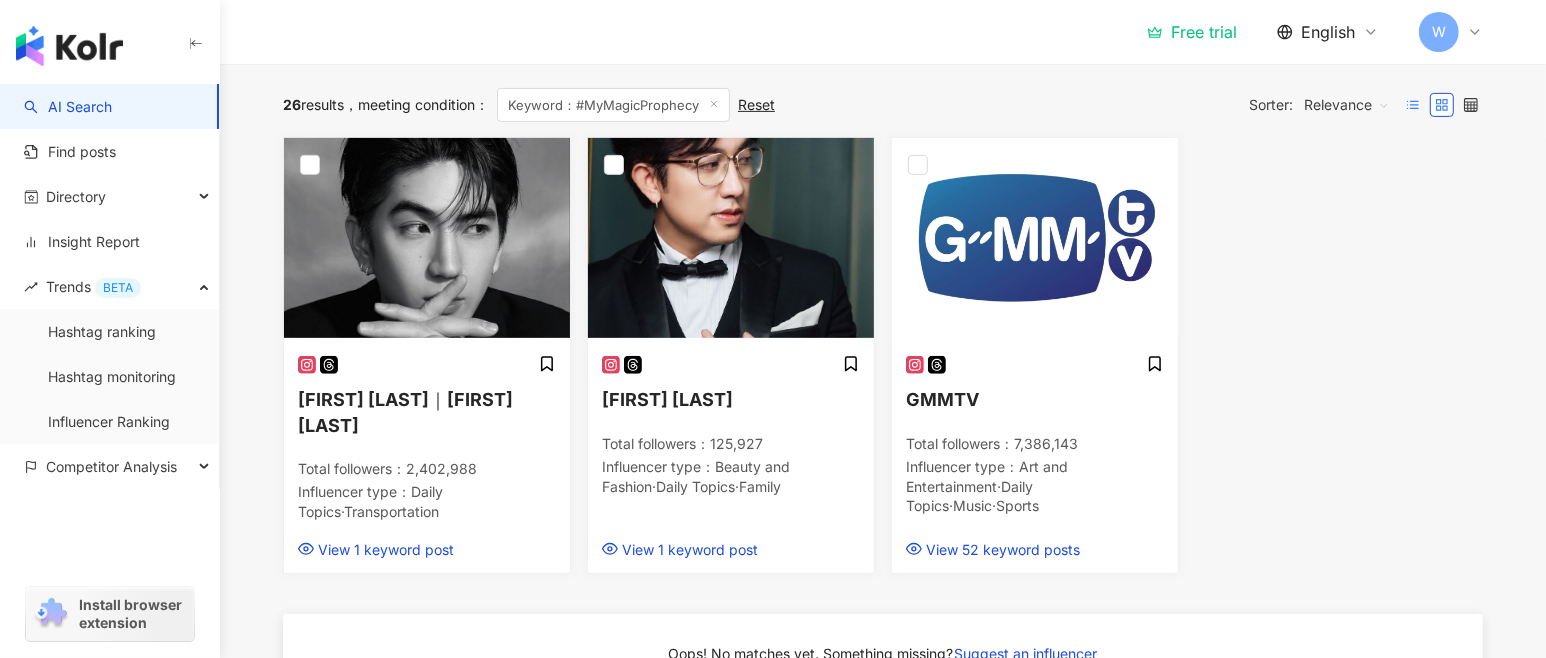 click at bounding box center [1413, 105] 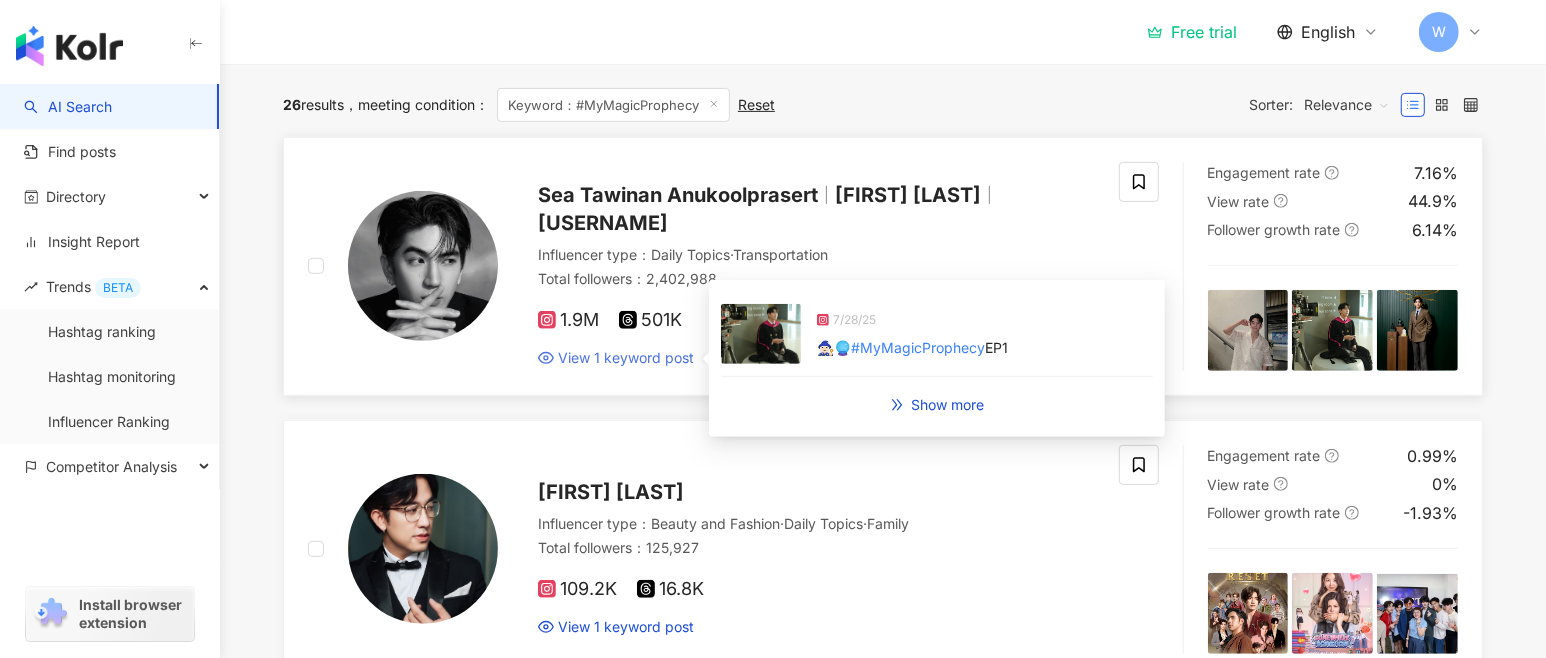 click on "View 1 keyword post" at bounding box center (626, 358) 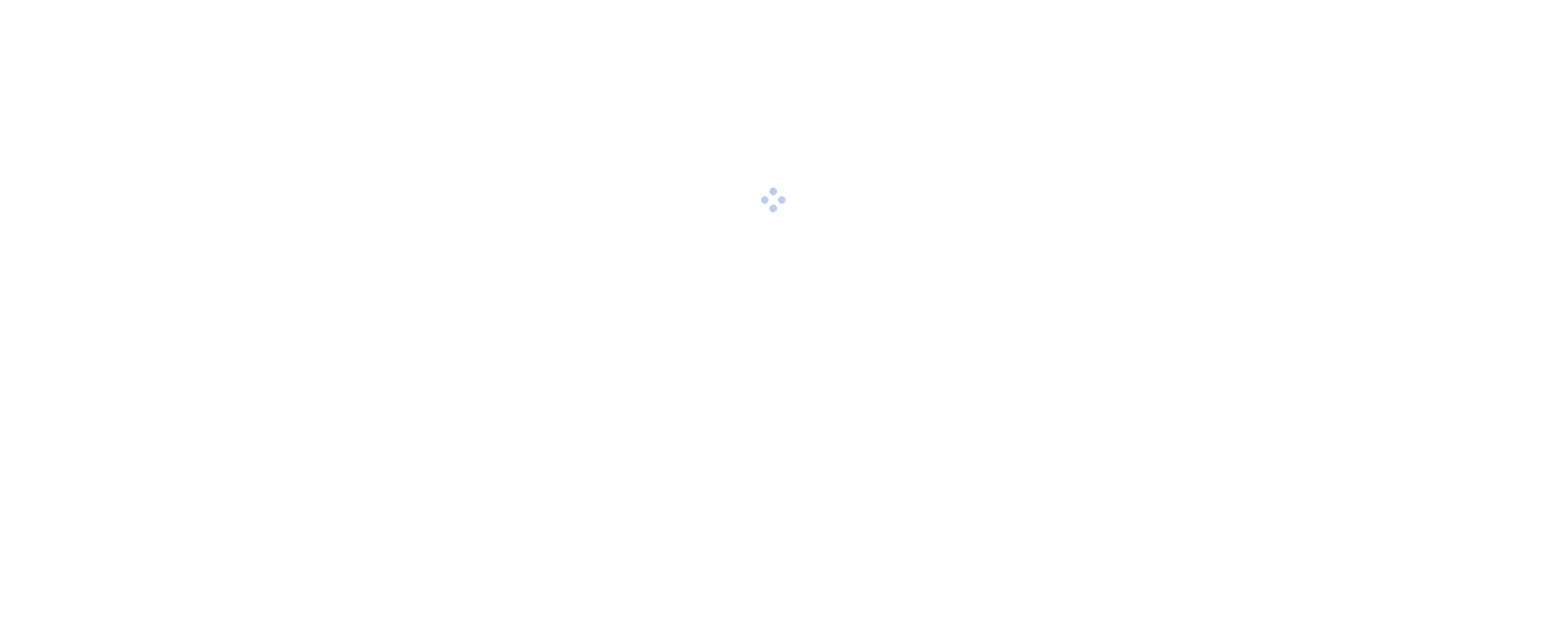 scroll, scrollTop: 0, scrollLeft: 0, axis: both 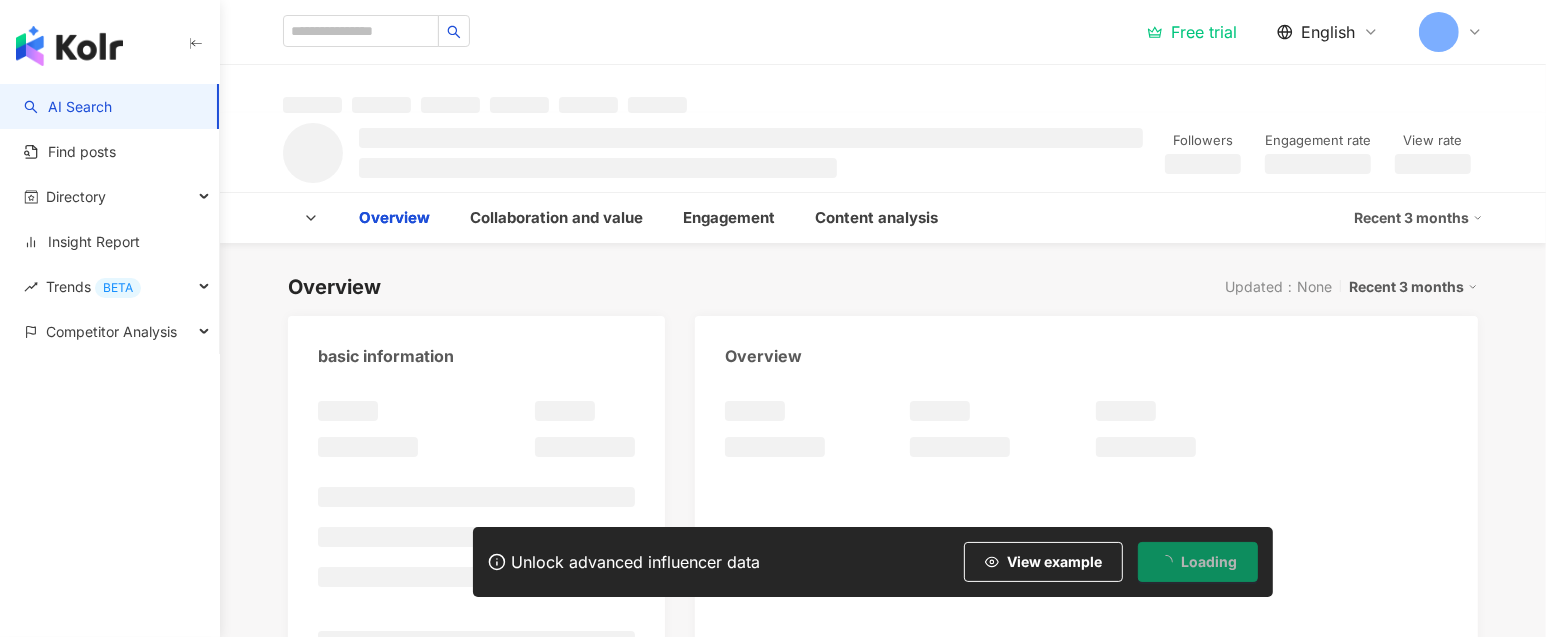 type on "**********" 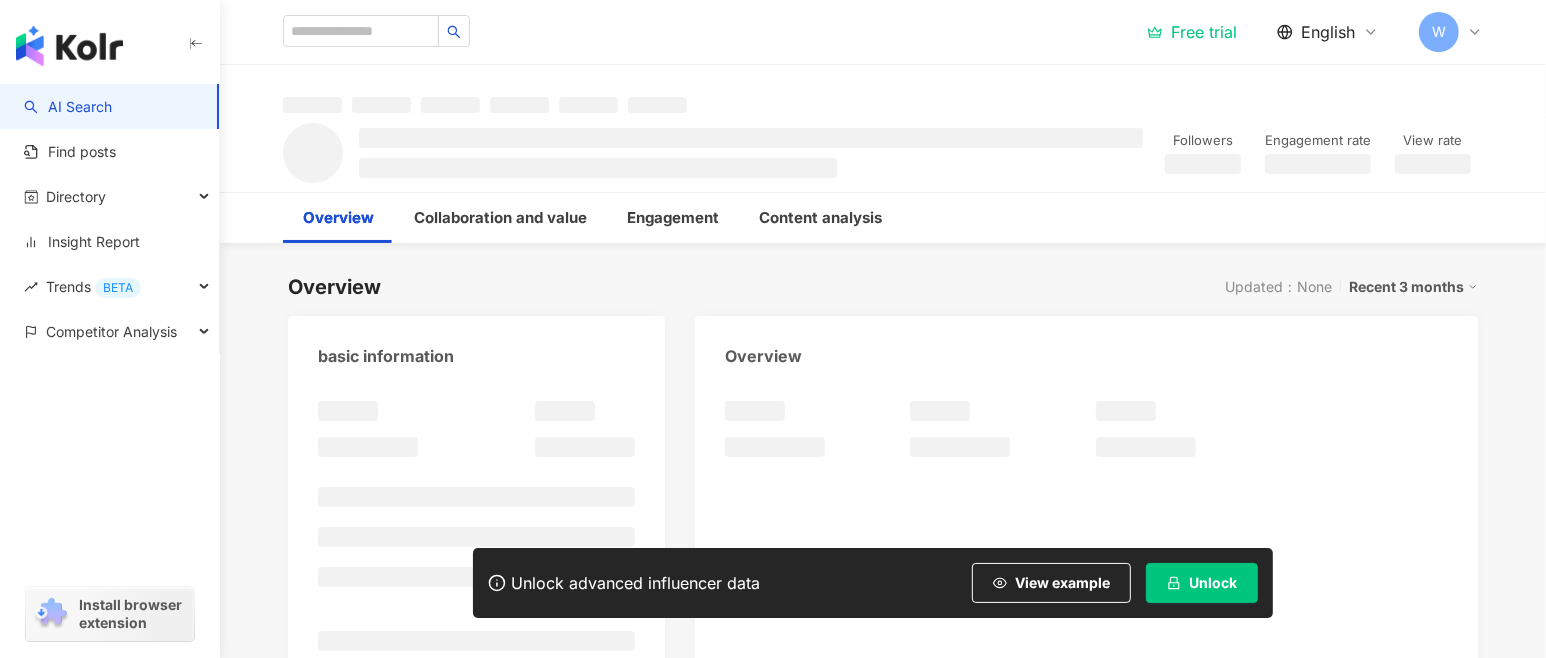 scroll, scrollTop: 0, scrollLeft: 0, axis: both 